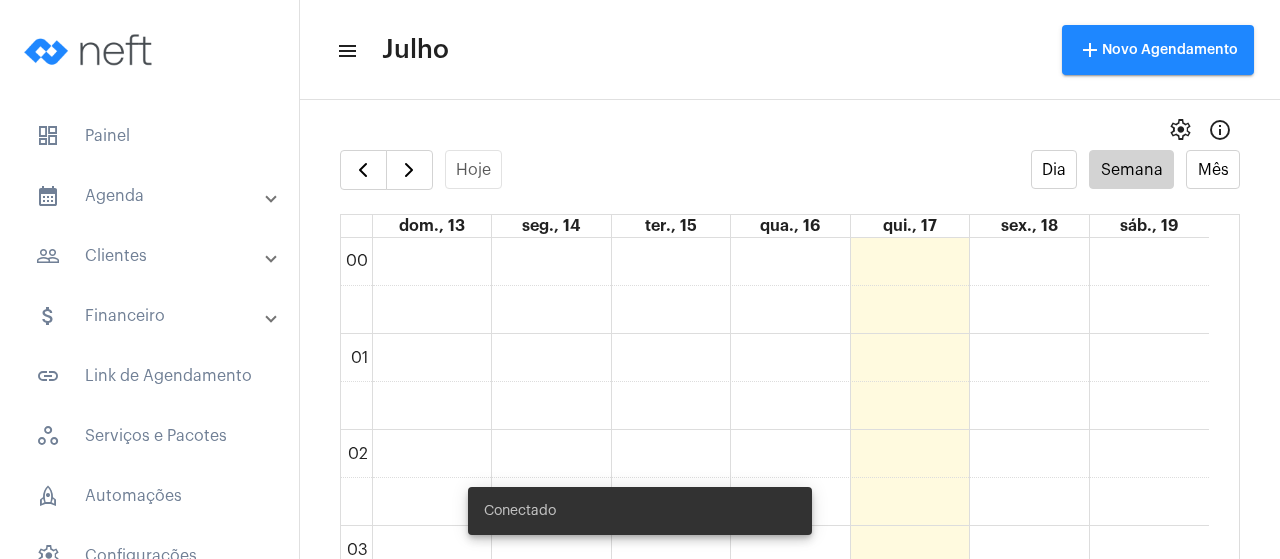 scroll, scrollTop: 0, scrollLeft: 0, axis: both 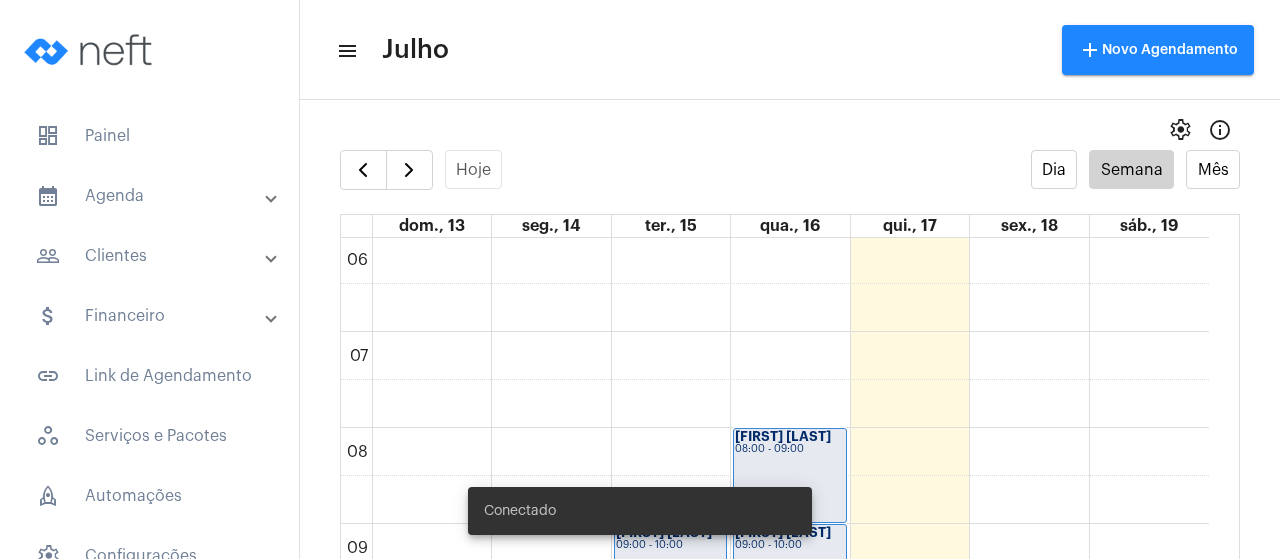 click on "settings  info_outlined" 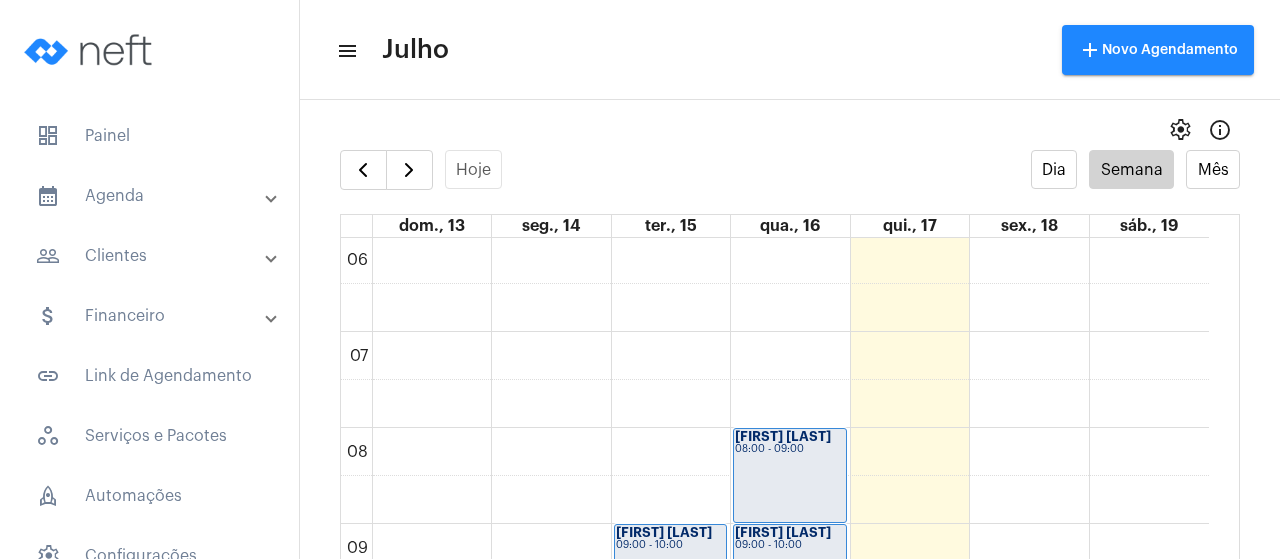 scroll, scrollTop: 40, scrollLeft: 0, axis: vertical 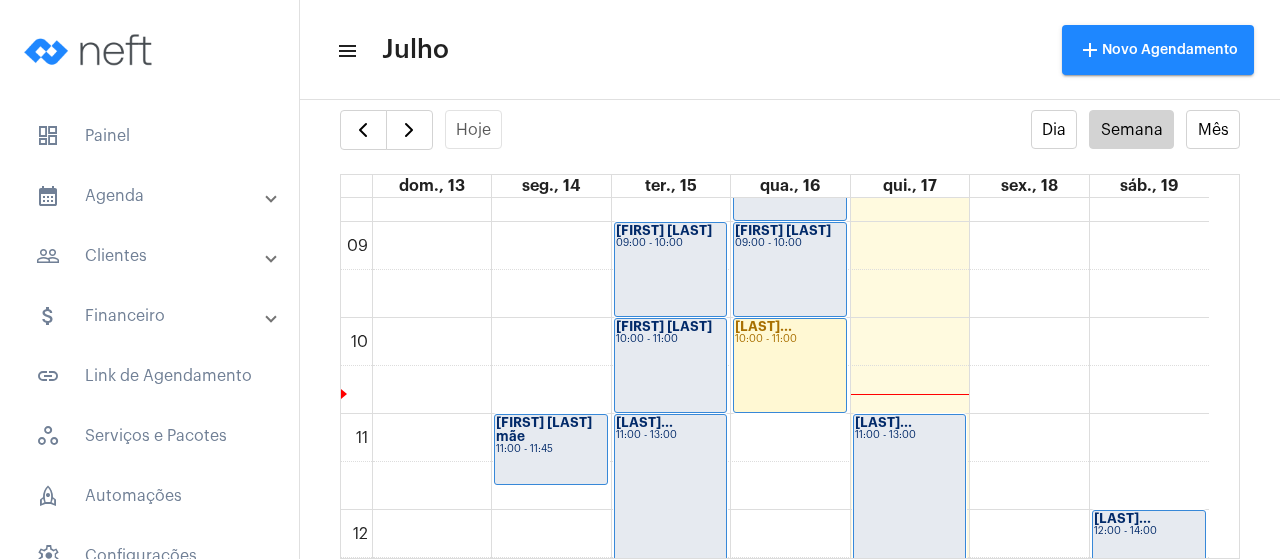 click on "Hoje Dia Semana Mês" 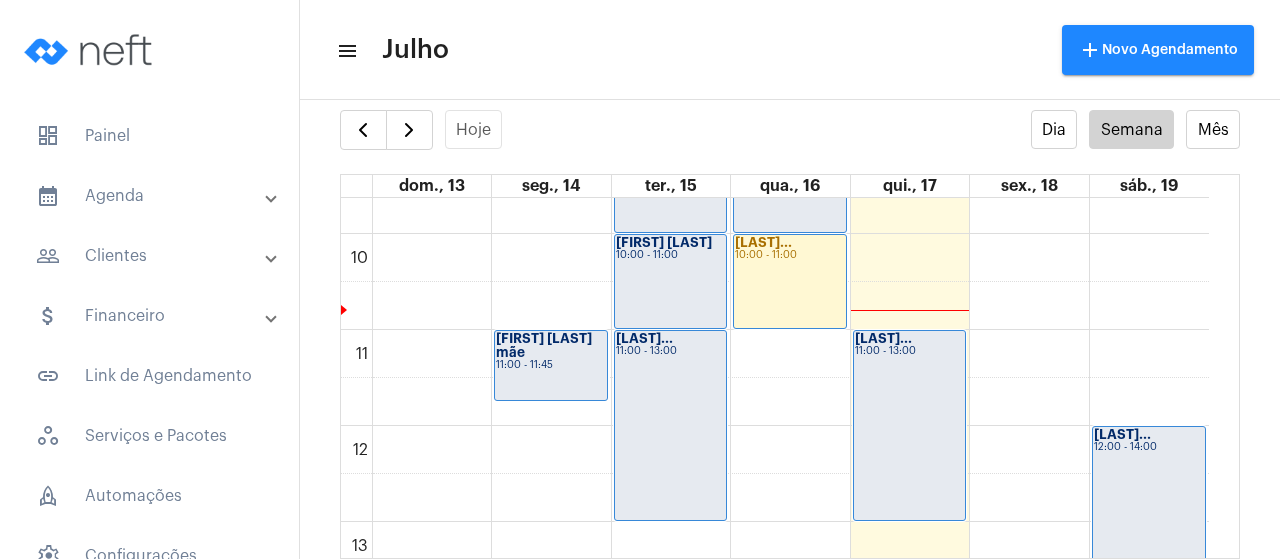 scroll, scrollTop: 1040, scrollLeft: 0, axis: vertical 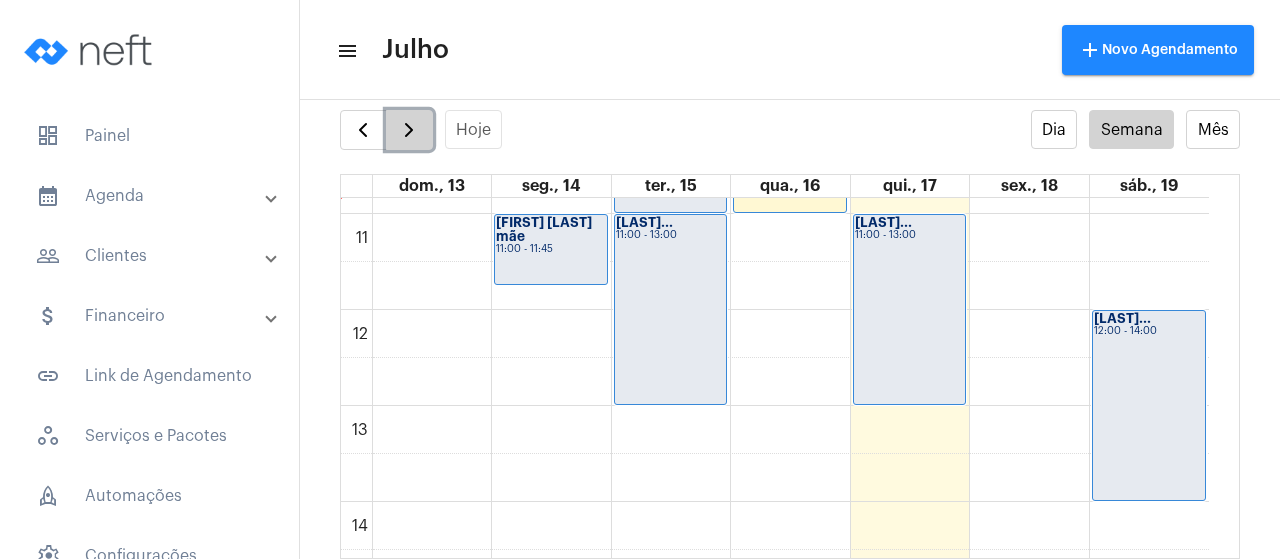 click 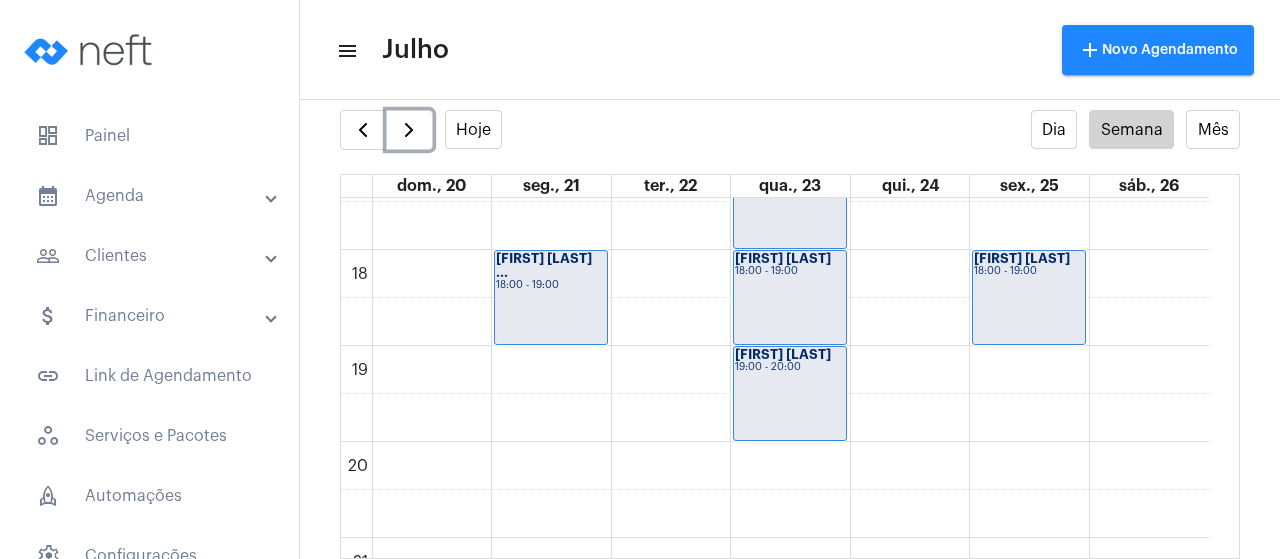 scroll, scrollTop: 1876, scrollLeft: 0, axis: vertical 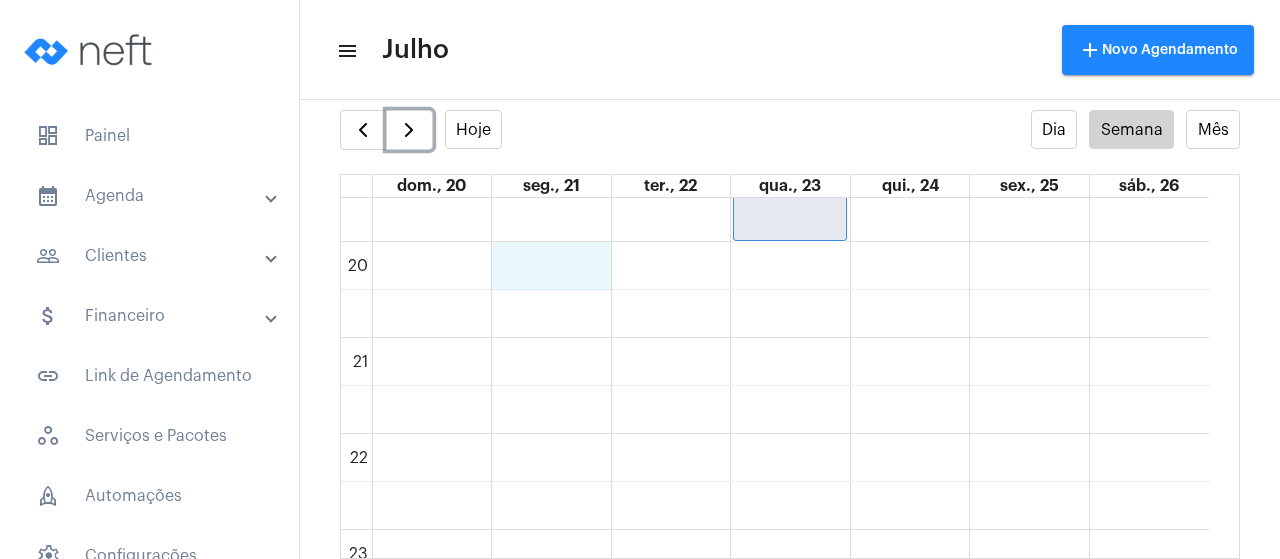 click on "00 01 02 03 04 05 06 07 08 09 10 11 12 13 14 15 16 17 18 19 20 21 22 23
[FIRST] [LAST]
[TIME] - [TIME]
[FIRST] [LAST] ...
[TIME] - [TIME]
[FIRST] [LAST]
[TIME] - [TIME]
[LAST]...
[TIME] - [TIME]
[FIRST] [LAST] [LAST]...
[TIME] - [TIME]
[FIRST] [LAST]
[TIME] - [TIME]
[FIRST] [LAST]
[TIME] - [TIME]
[FIRST] [LAST]...
[TIME] - [TIME]
[FIRST] [LAST]
[TIME] - [TIME]
[FIRST] [LAST]...
[TIME] - [TIME]" 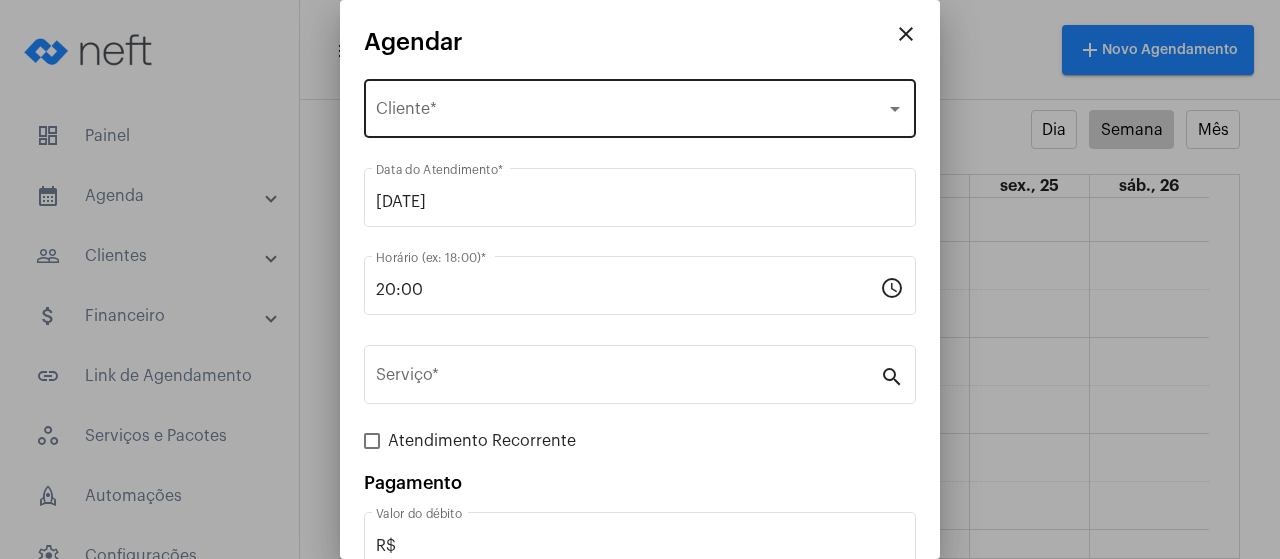 click on "Selecione o Cliente" at bounding box center [631, 113] 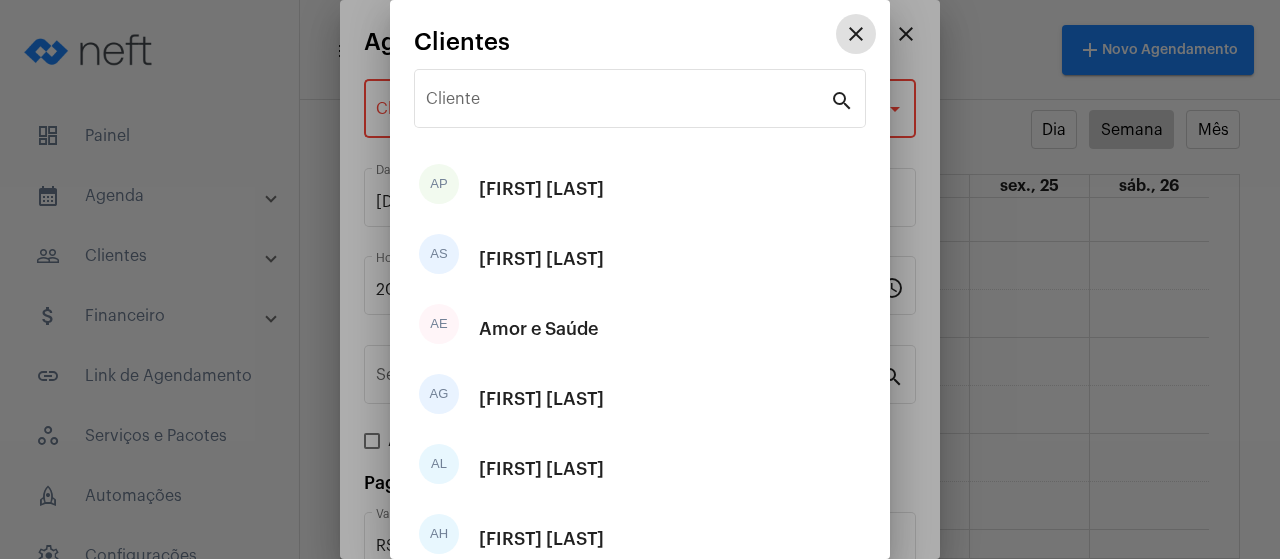 type 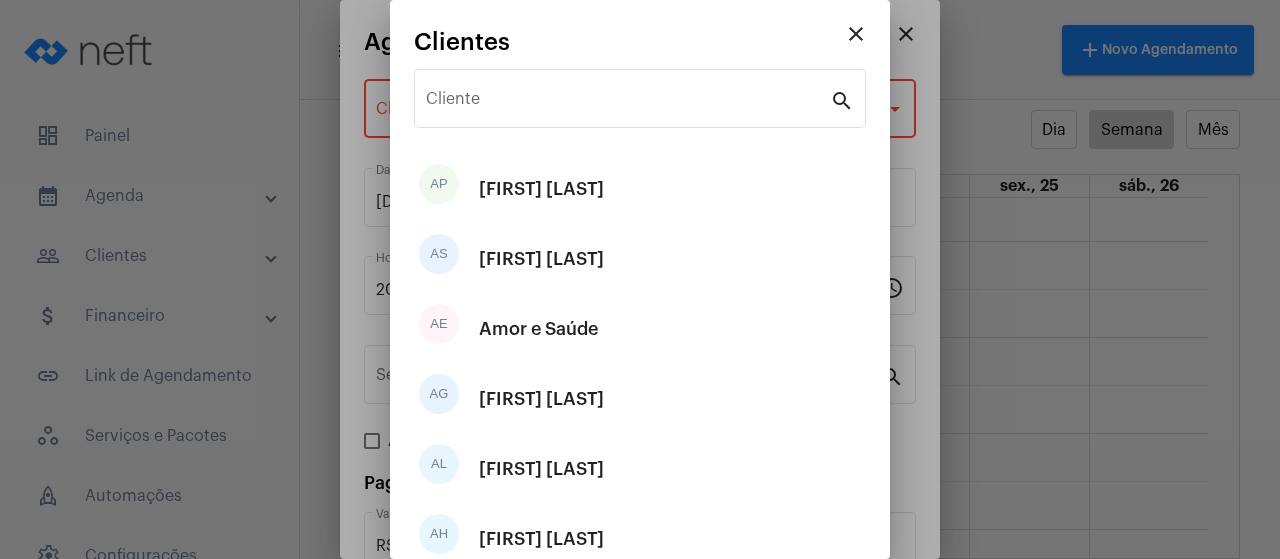 click on "Cliente" at bounding box center [628, 96] 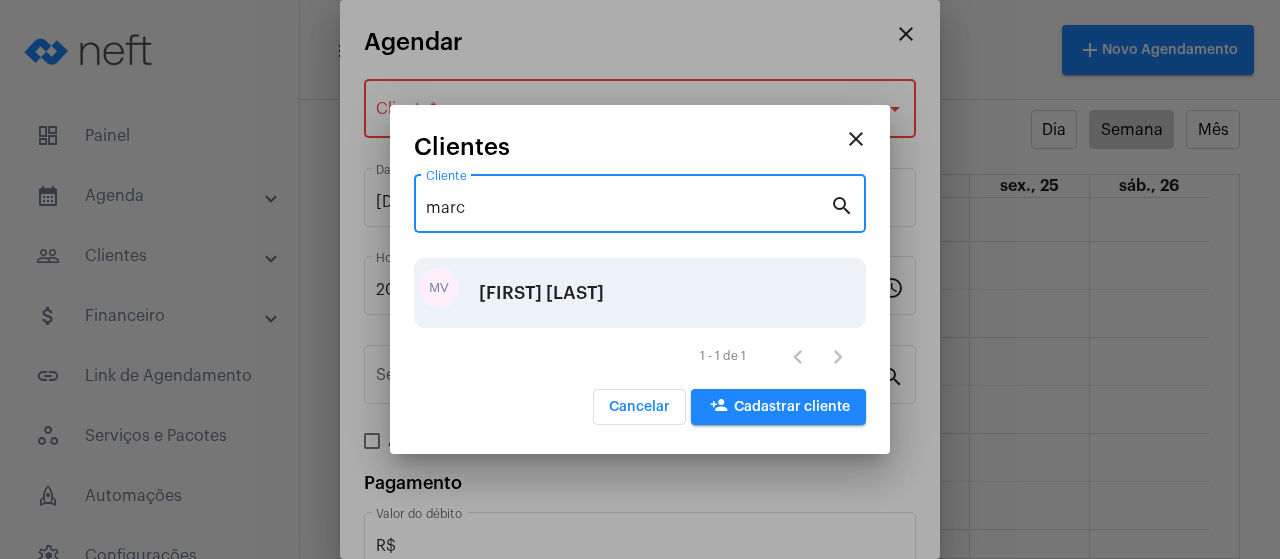 type on "marc" 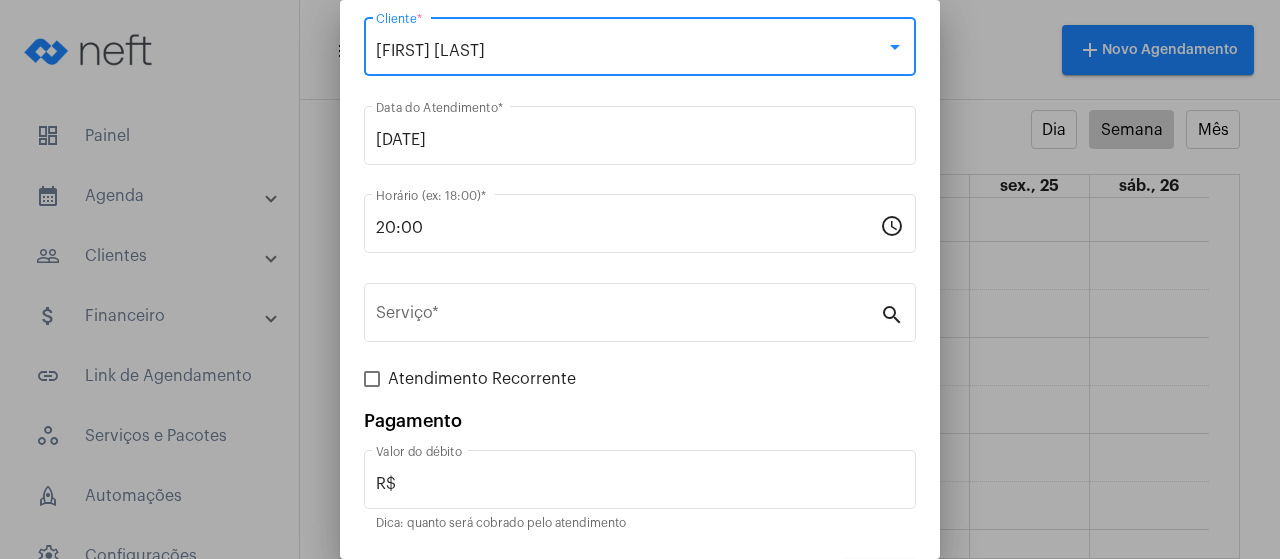 scroll, scrollTop: 121, scrollLeft: 0, axis: vertical 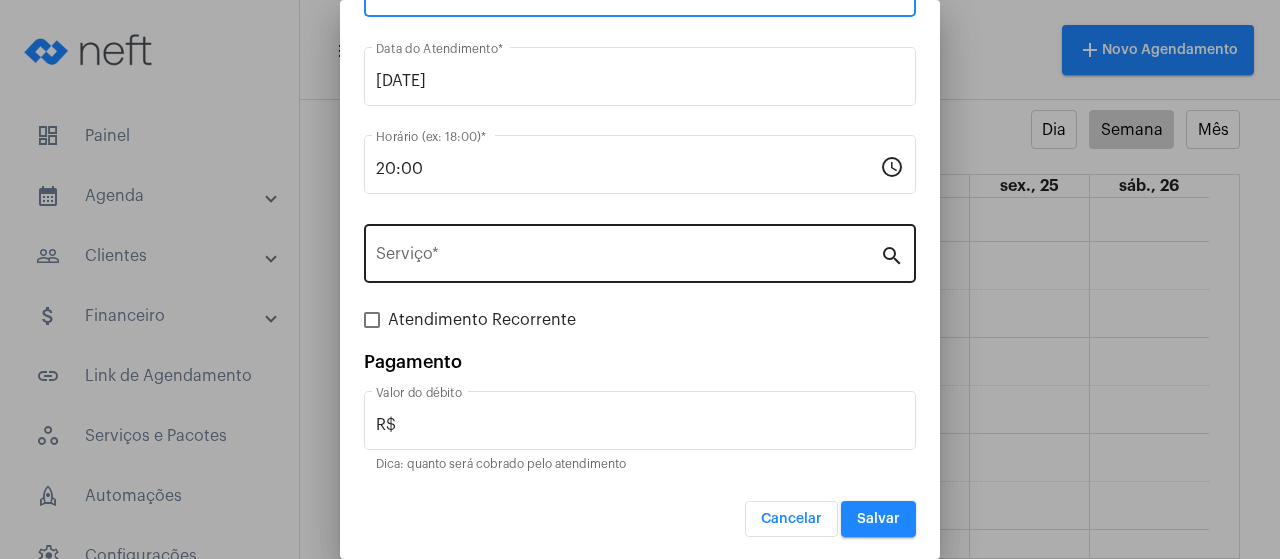 click on "Serviço  *" at bounding box center [628, 258] 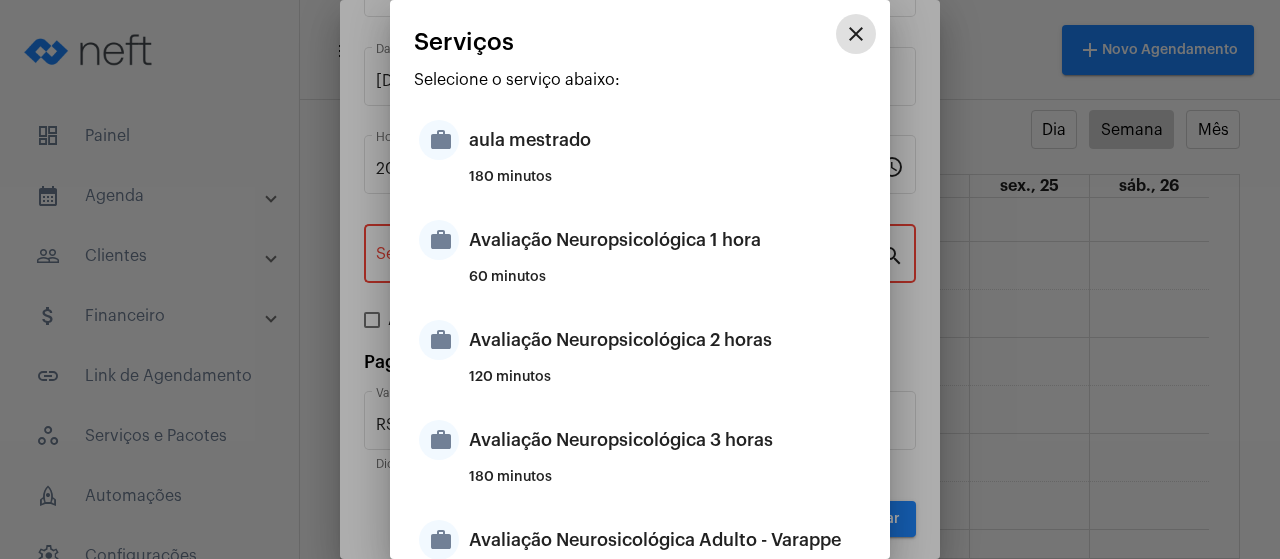 type 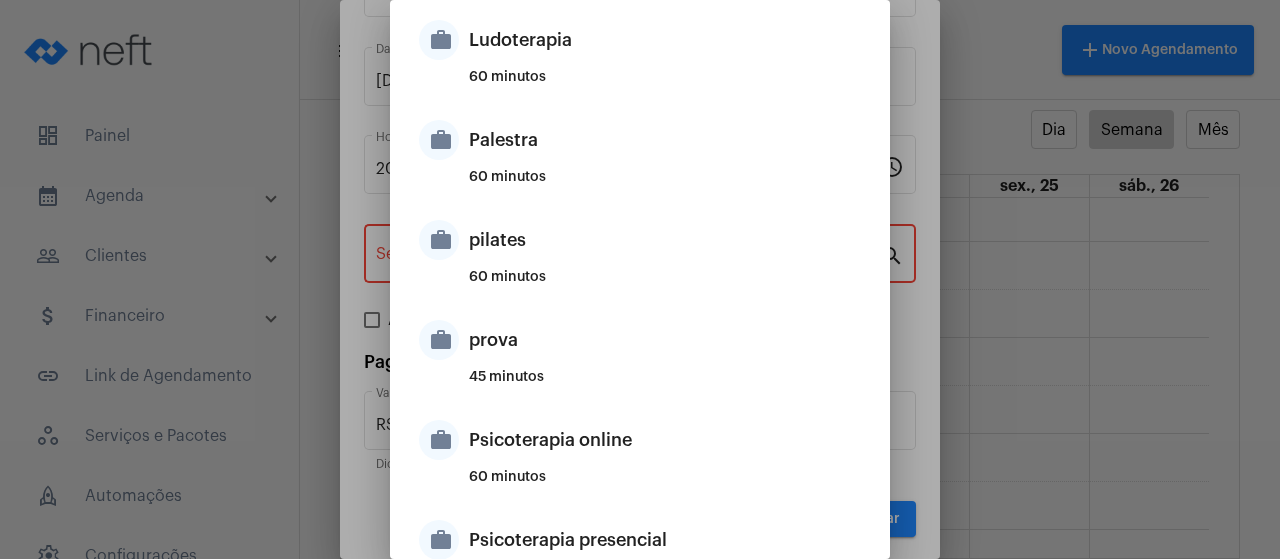 scroll, scrollTop: 1100, scrollLeft: 0, axis: vertical 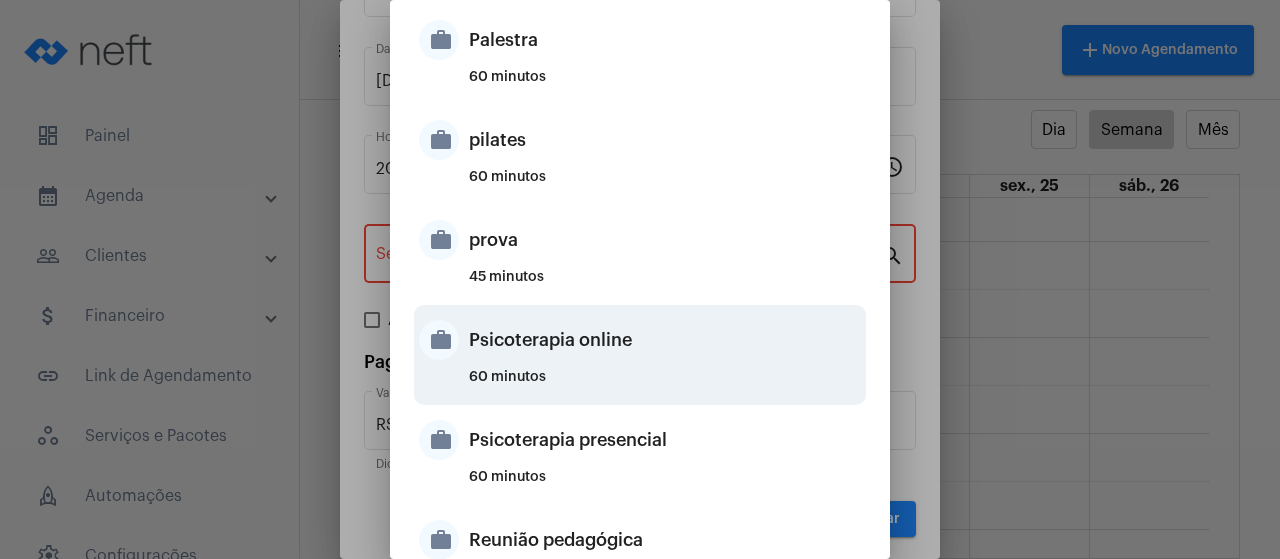 click on "Psicoterapia online" at bounding box center [665, 340] 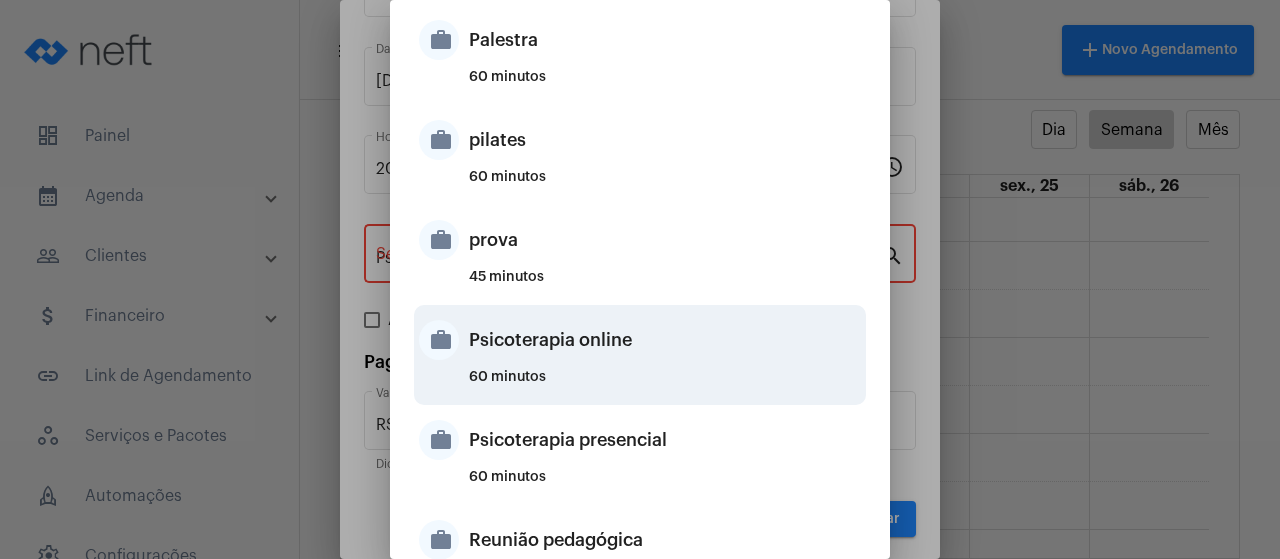 type on "R$ 150" 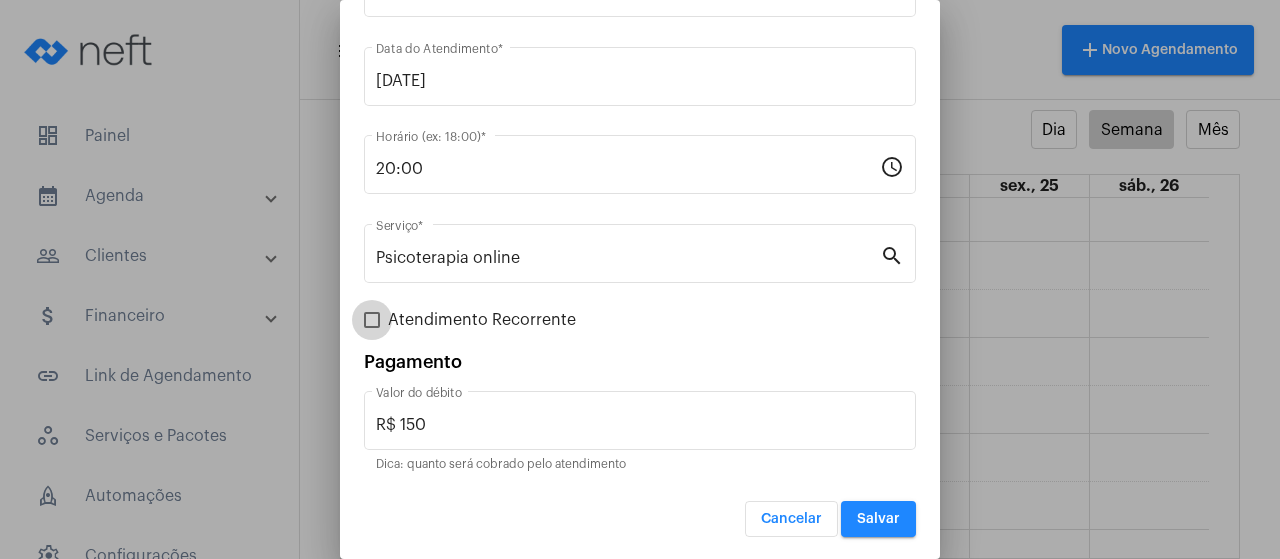 click on "Atendimento Recorrente" at bounding box center (482, 320) 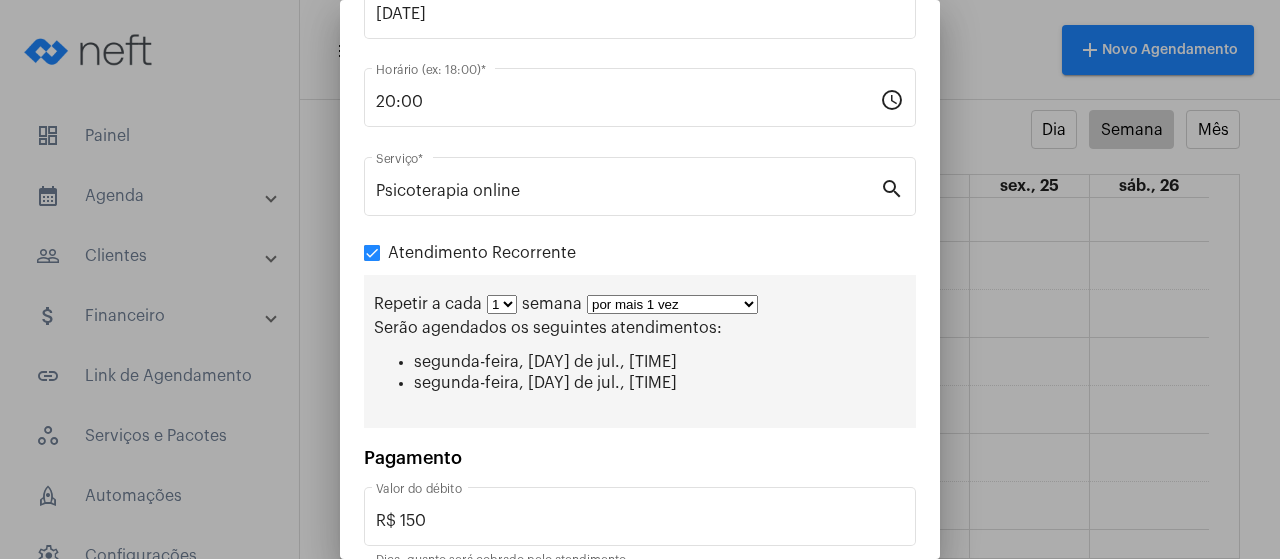 scroll, scrollTop: 221, scrollLeft: 0, axis: vertical 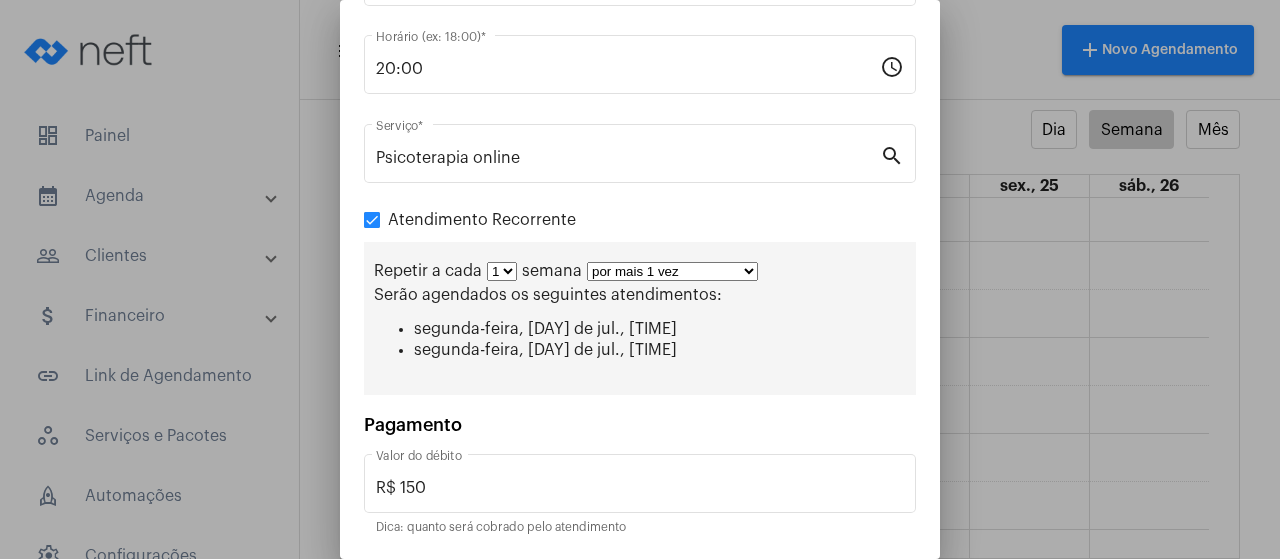 click on "por mais 1 vez por mais 2 vezes por mais 3 vezes por mais 4 vezes por mais 5 vezes por mais 6 vezes por mais 7 vezes por mais 8 vezes por mais 9 vezes por mais 10 vezes por tempo indeterminado" at bounding box center (672, 271) 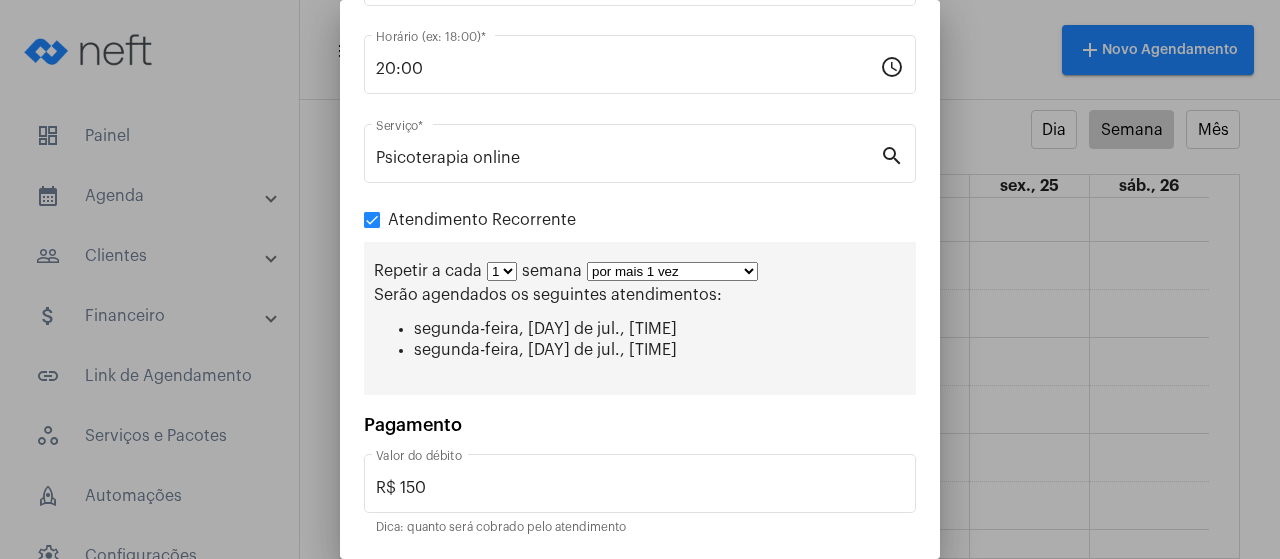 select on "9: 10" 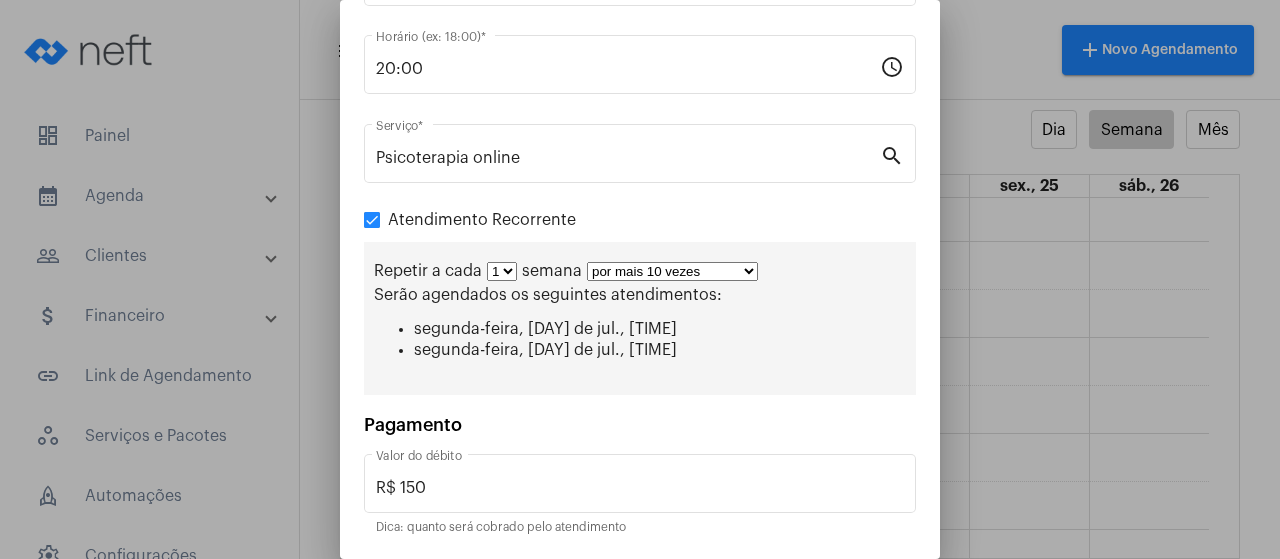 click on "por mais 1 vez por mais 2 vezes por mais 3 vezes por mais 4 vezes por mais 5 vezes por mais 6 vezes por mais 7 vezes por mais 8 vezes por mais 9 vezes por mais 10 vezes por tempo indeterminado" at bounding box center (672, 271) 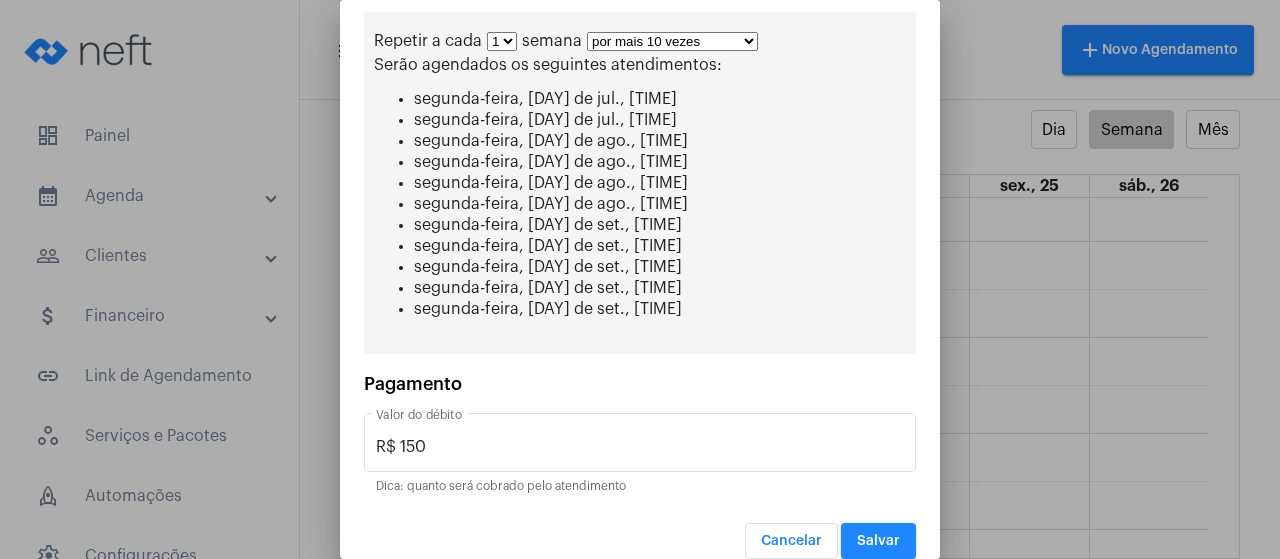 scroll, scrollTop: 468, scrollLeft: 0, axis: vertical 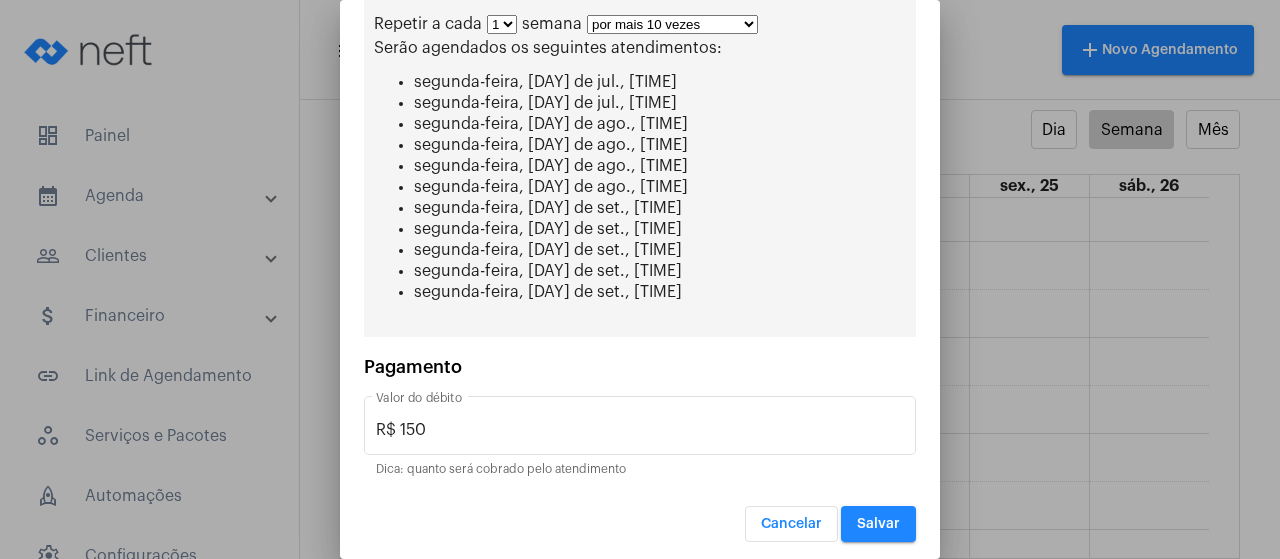 click on "Salvar" at bounding box center [878, 524] 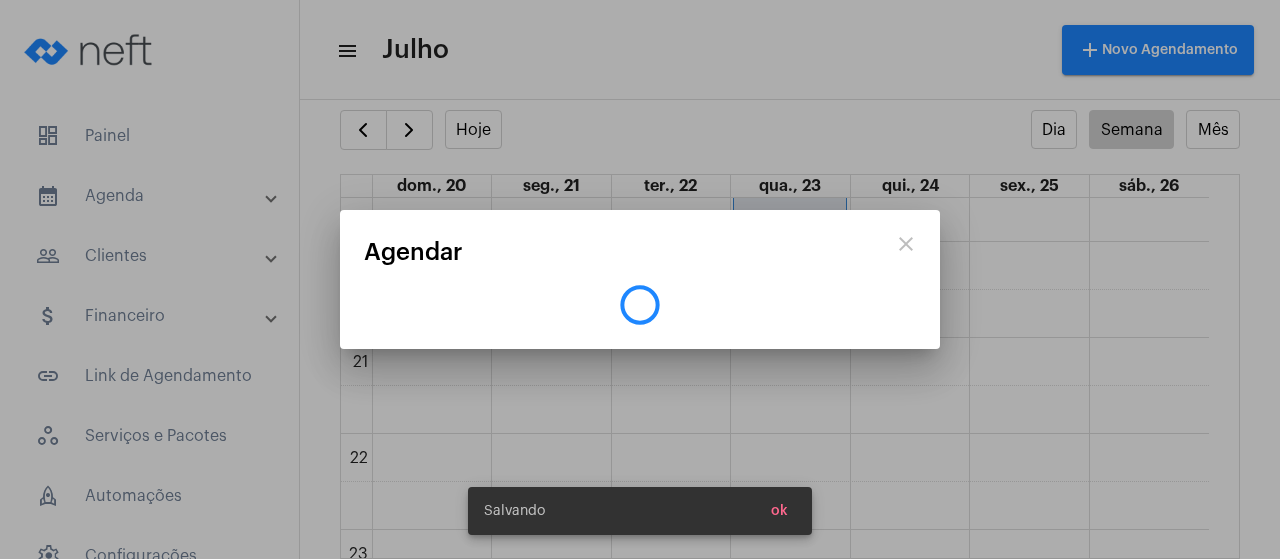 scroll, scrollTop: 0, scrollLeft: 0, axis: both 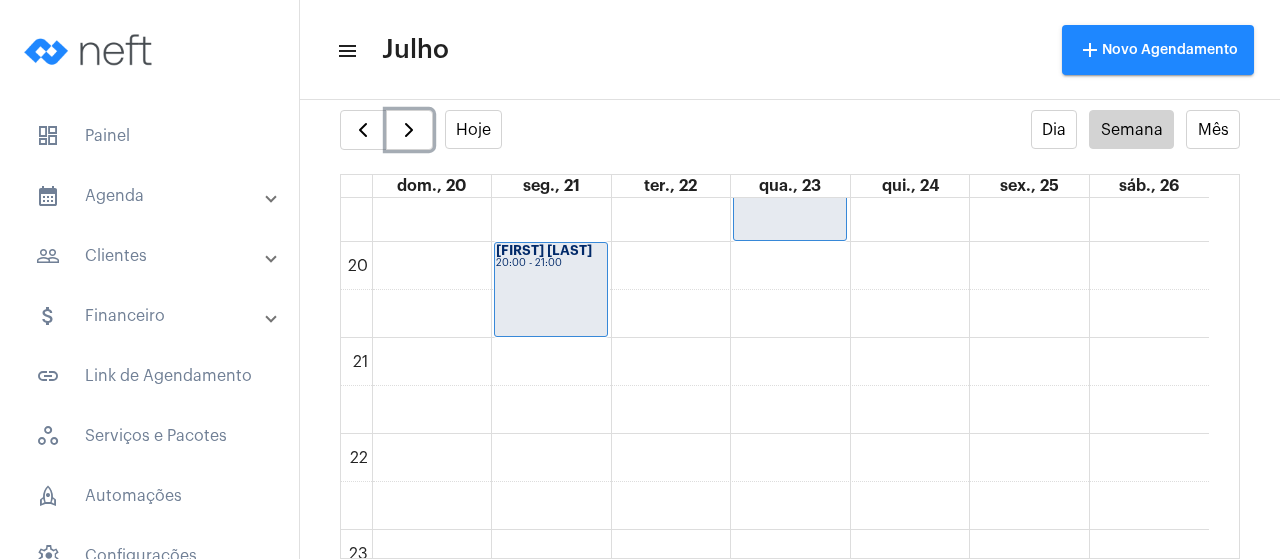 type 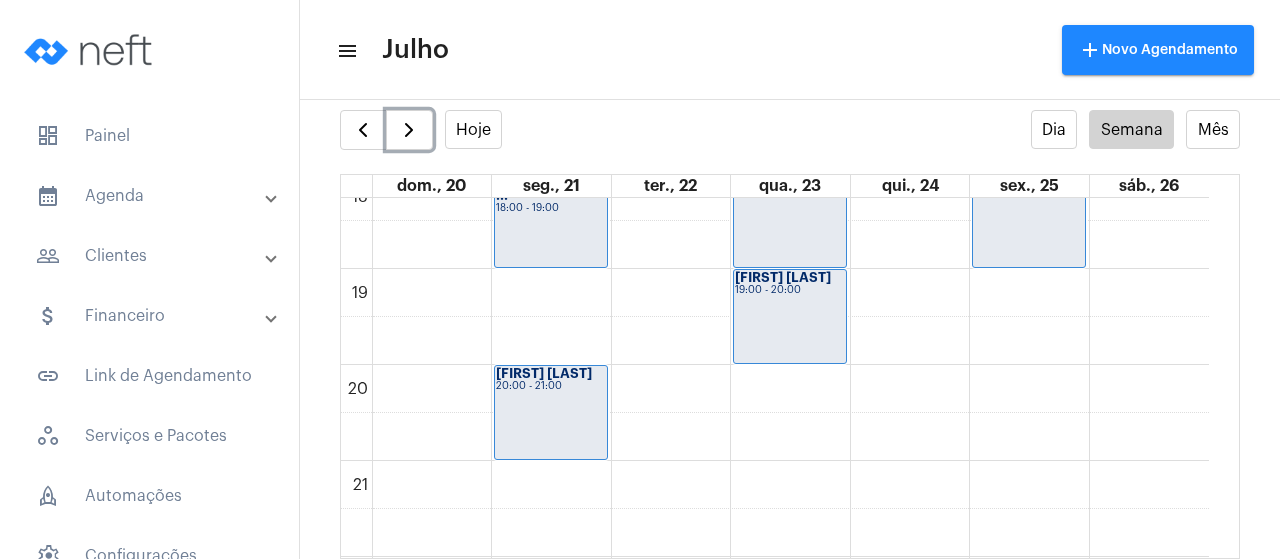 scroll, scrollTop: 1576, scrollLeft: 0, axis: vertical 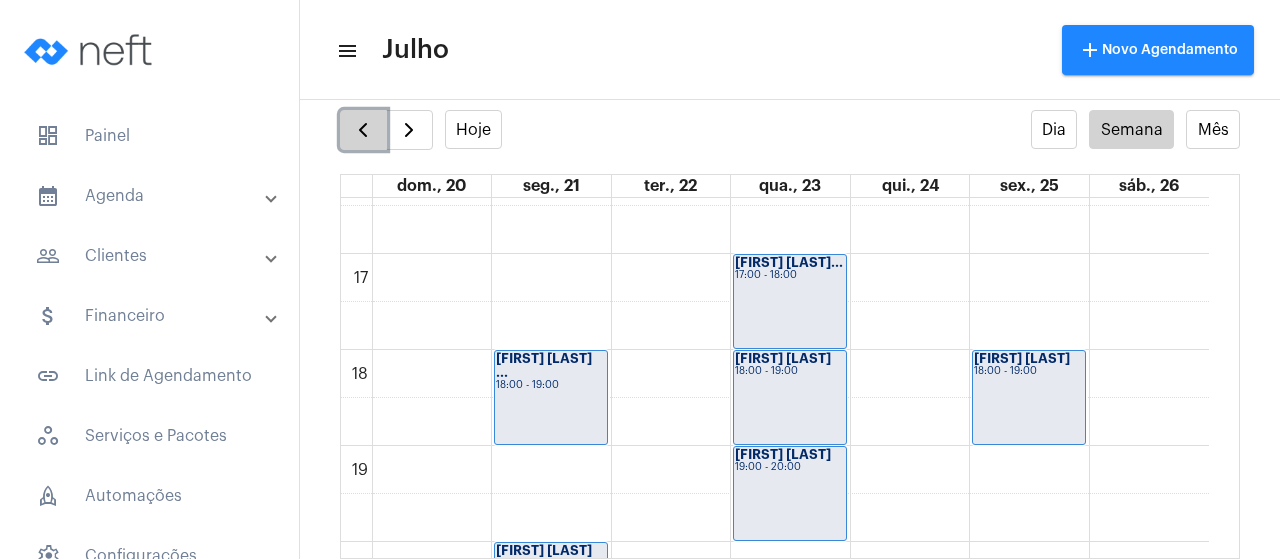 click 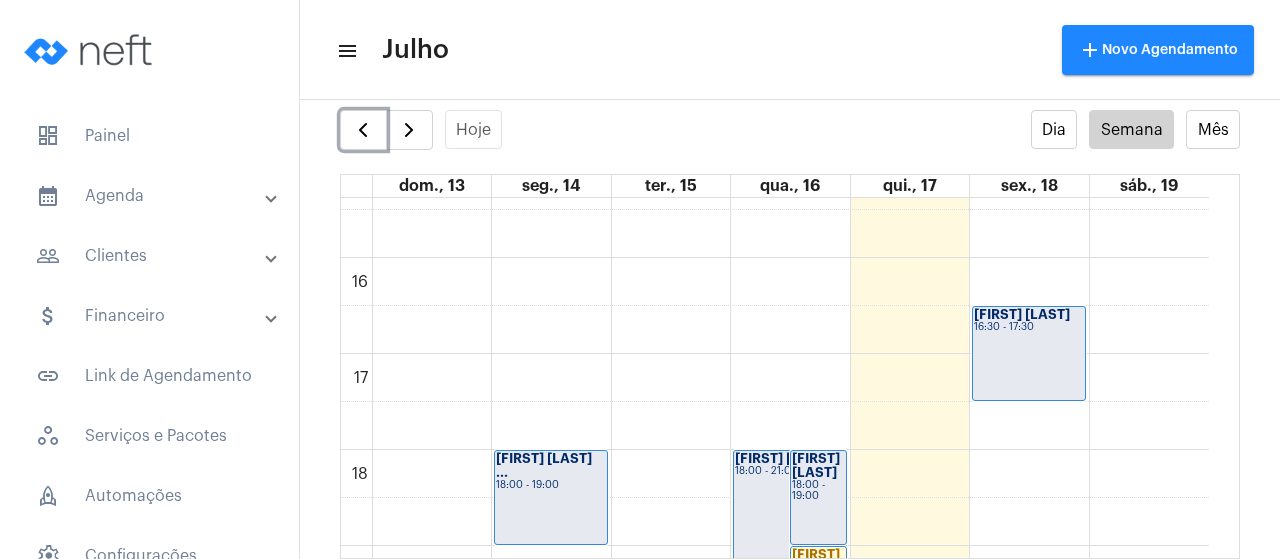 scroll, scrollTop: 1576, scrollLeft: 0, axis: vertical 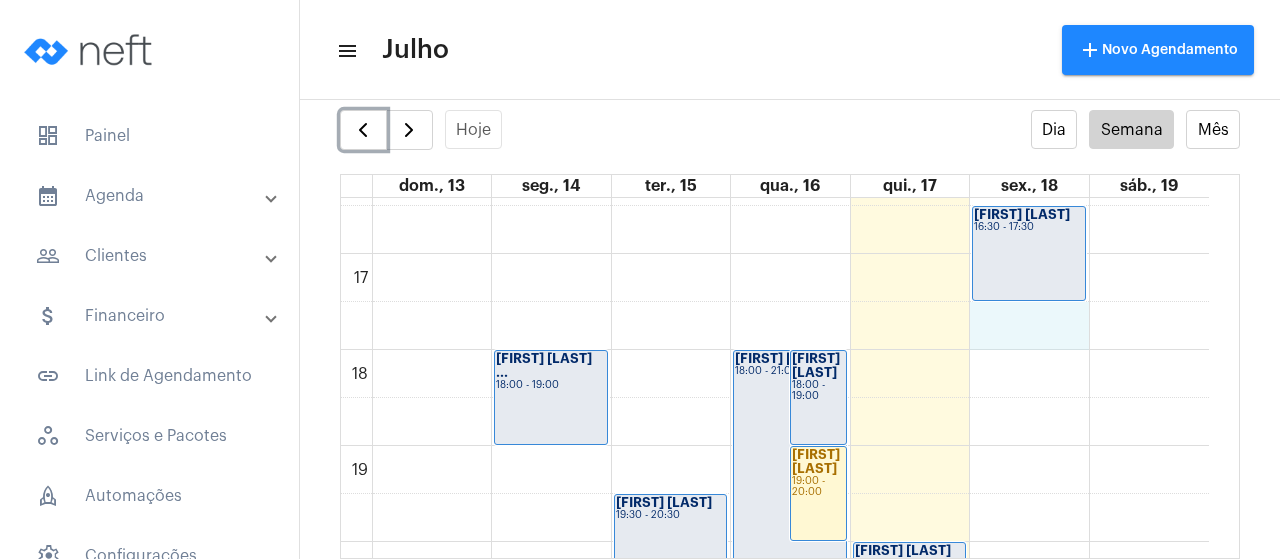 click on "00 01 02 03 04 05 06 07 08 09 10 11 12 13 14 15 16 17 18 19 20 21 22 23
[FIRST] [LAST] mãe
[TIME] - [TIME]
[FIRST] [LAST] ...
[TIME] - [TIME]
[FIRST] [LAST]
[TIME] - [TIME]
[FIRST] [LAST]
[TIME] - [TIME]
[FIRST] [LAST]...
[TIME] - [TIME]
[FIRST] [LAST]
[TIME] - [TIME]
[FIRST] [LAST]...
[TIME] - [TIME]
[FIRST] [LAST]
[TIME] - [TIME]
[FIRST] [LAST]
[TIME] - [TIME]
[FIRST] [LAST]
[TIME] - [TIME]" 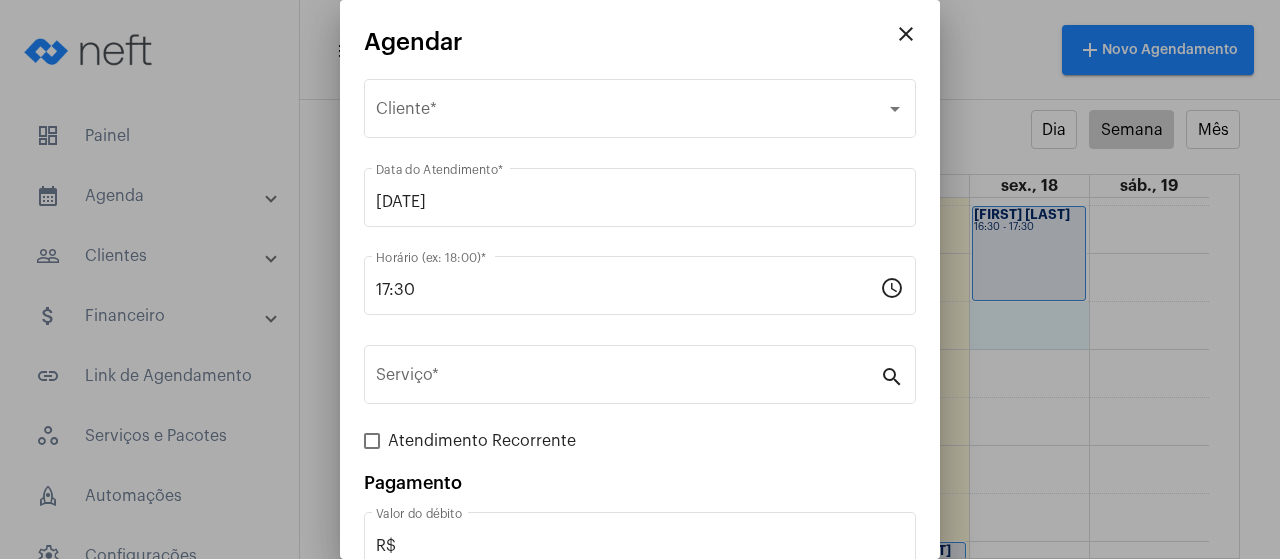 click on "close" at bounding box center [906, 34] 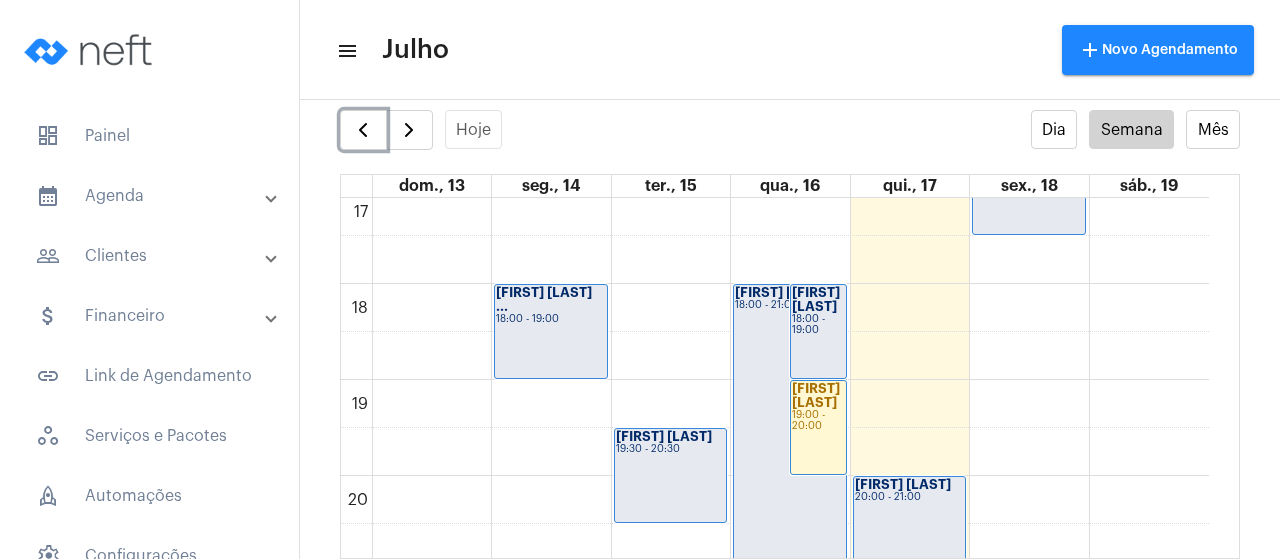 scroll, scrollTop: 1676, scrollLeft: 0, axis: vertical 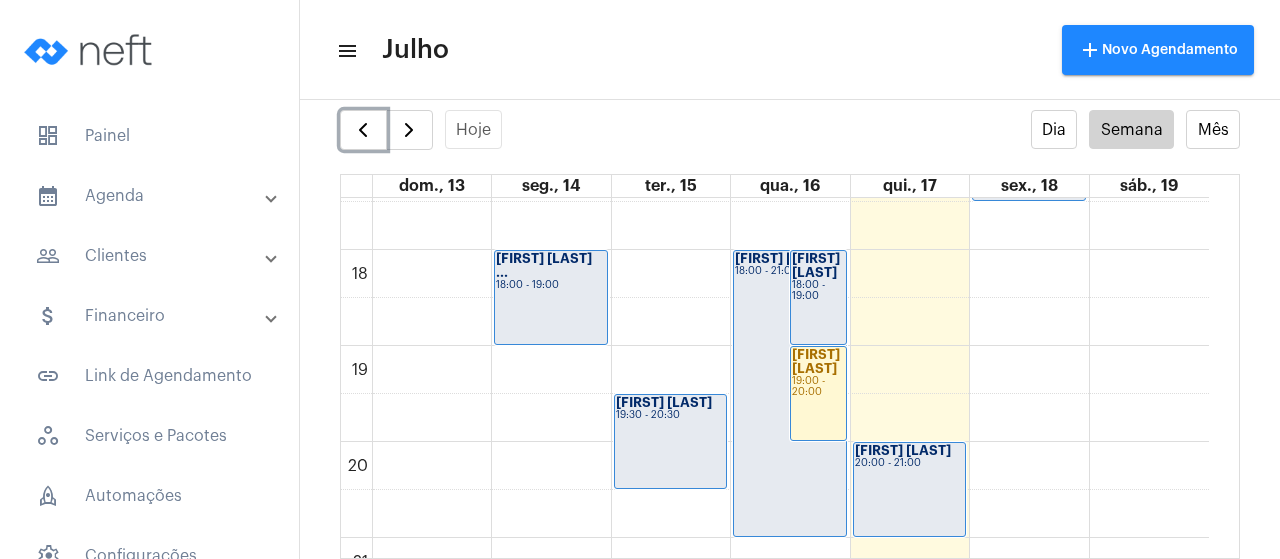 click on "00 01 02 03 04 05 06 07 08 09 10 11 12 13 14 15 16 17 18 19 20 21 22 23
[FIRST] [LAST] mãe
[TIME] - [TIME]
[FIRST] [LAST] ...
[TIME] - [TIME]
[FIRST] [LAST]
[TIME] - [TIME]
[FIRST] [LAST]
[TIME] - [TIME]
[FIRST] [LAST]...
[TIME] - [TIME]
[FIRST] [LAST]
[TIME] - [TIME]
[FIRST] [LAST]...
[TIME] - [TIME]
[FIRST] [LAST]
[TIME] - [TIME]
[FIRST] [LAST]
[TIME] - [TIME]
[FIRST] [LAST]
[TIME] - [TIME]" 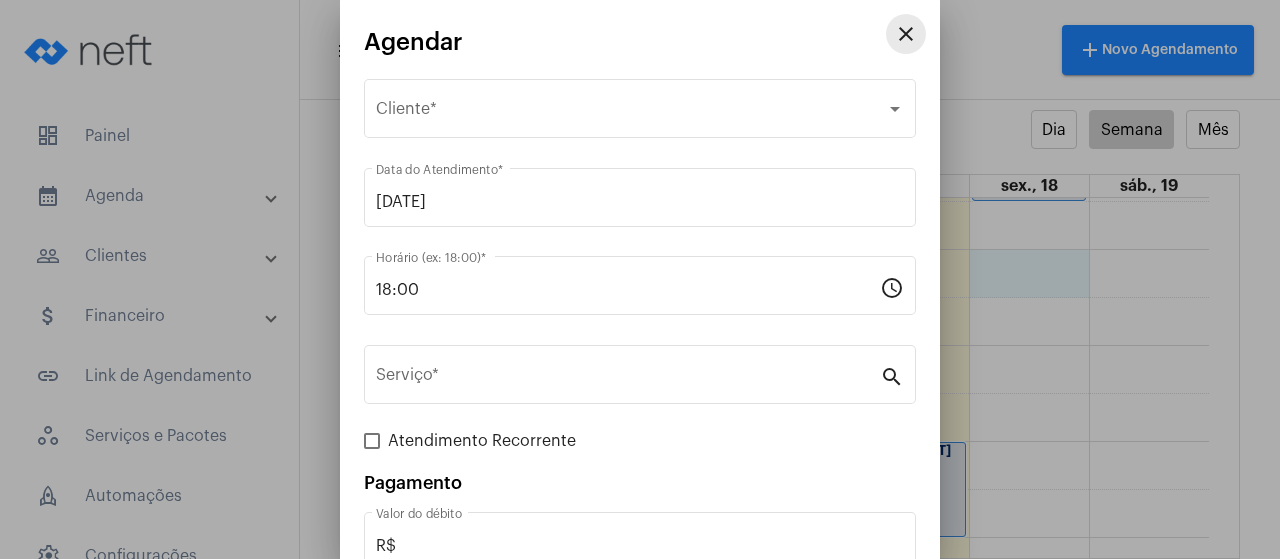 click on "close" at bounding box center (906, 34) 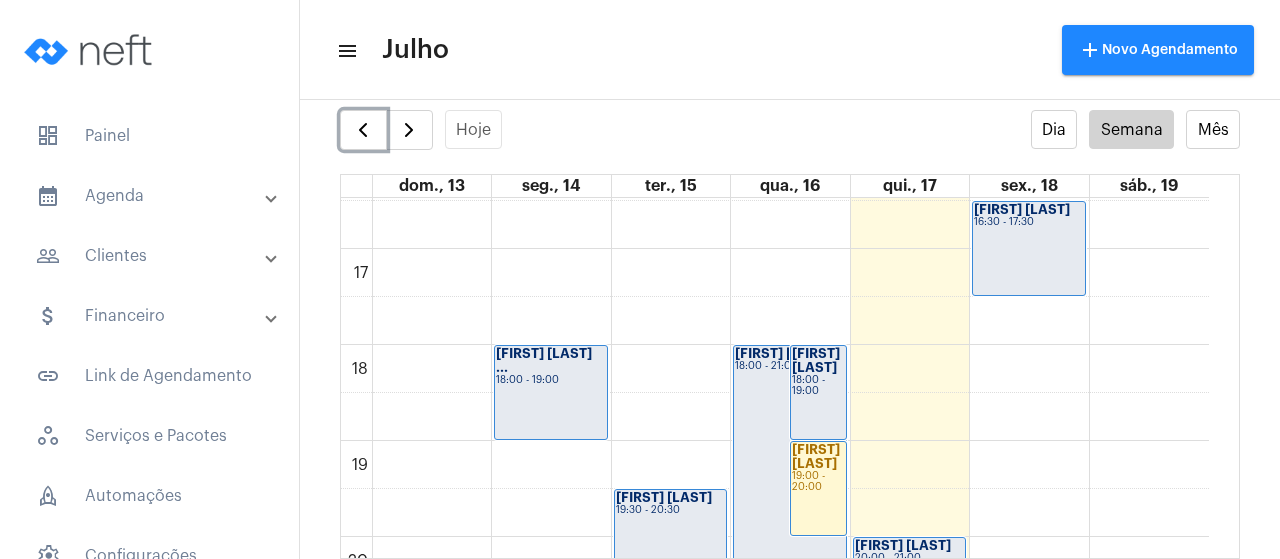 scroll, scrollTop: 1476, scrollLeft: 0, axis: vertical 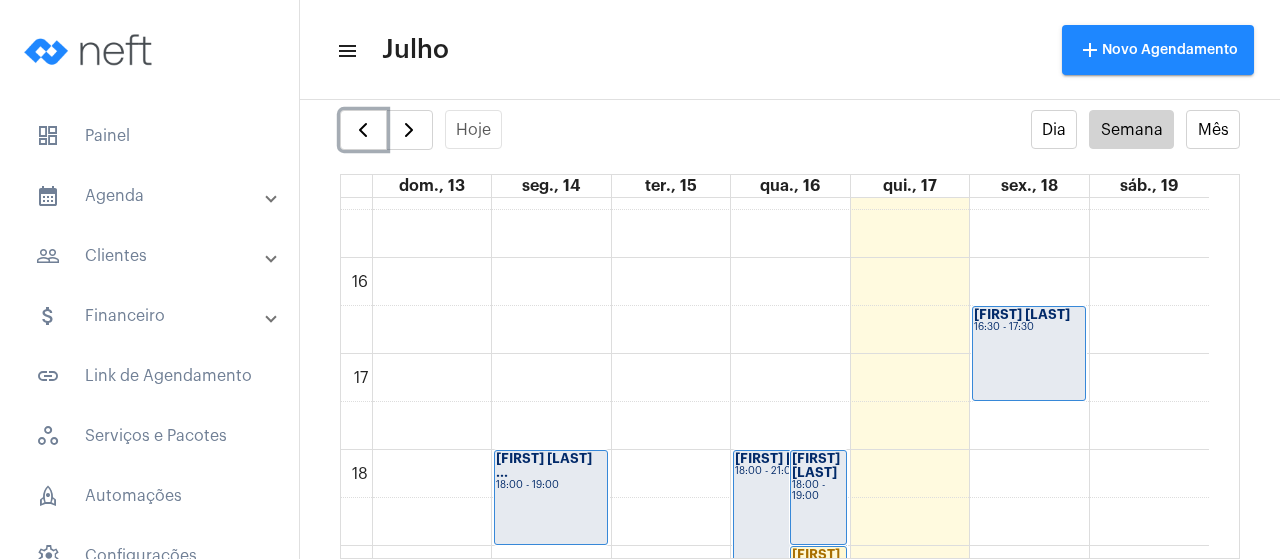 type 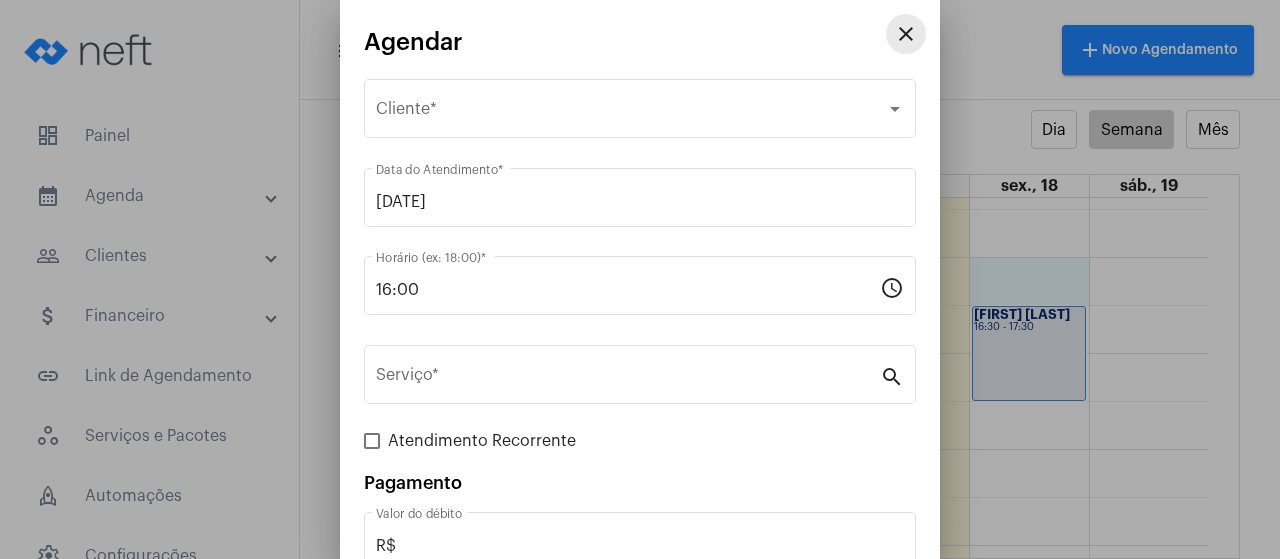 click on "close" at bounding box center (906, 34) 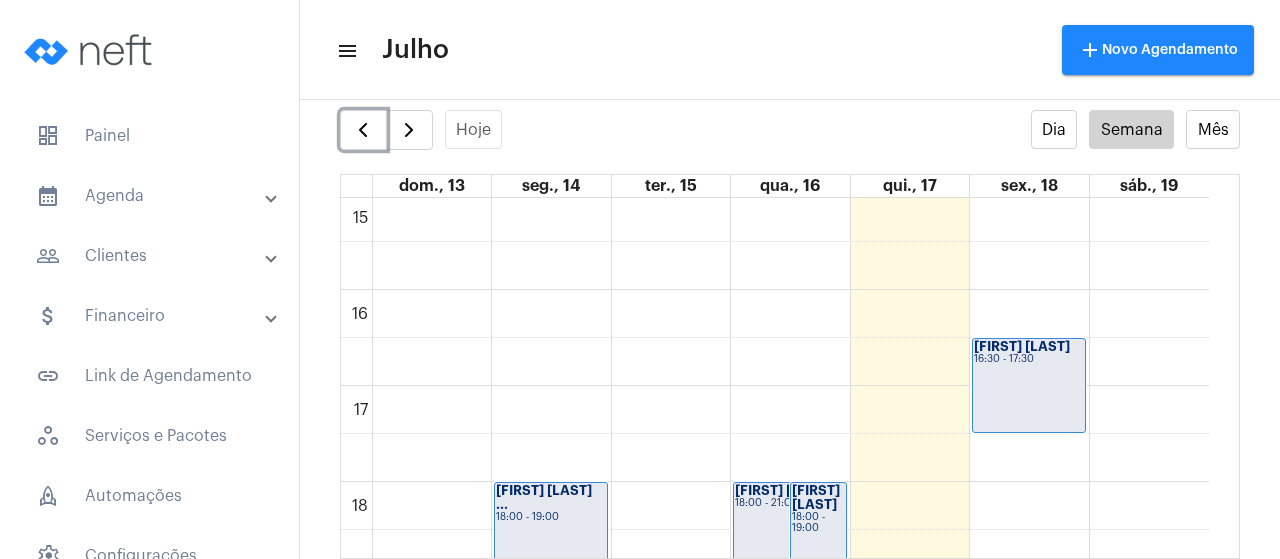 scroll, scrollTop: 1476, scrollLeft: 0, axis: vertical 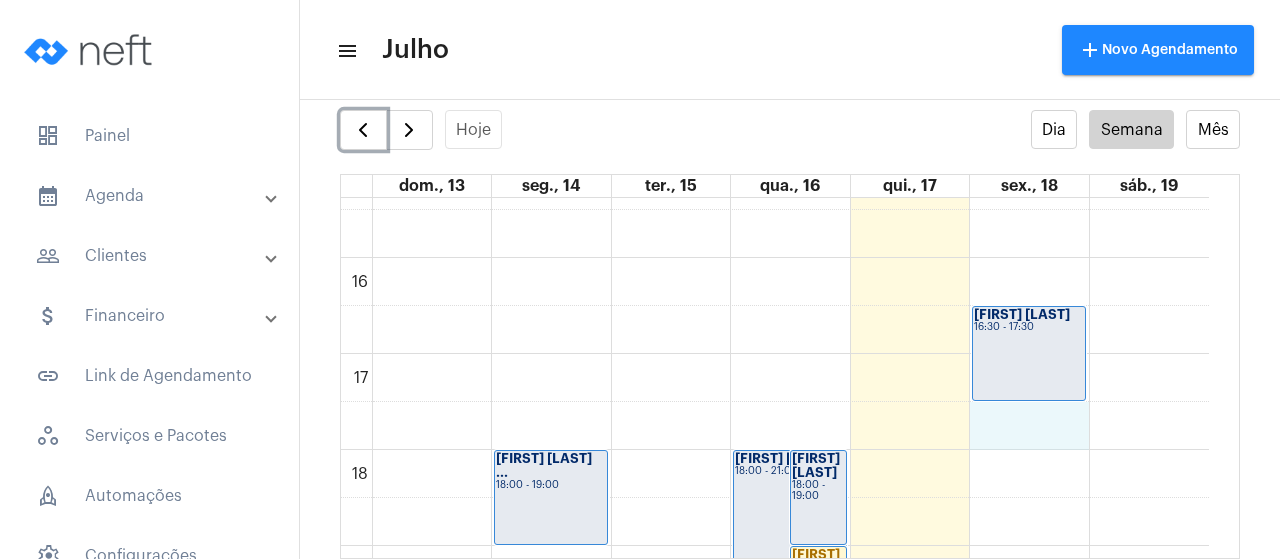click on "00 01 02 03 04 05 06 07 08 09 10 11 12 13 14 15 16 17 18 19 20 21 22 23
[FIRST] [LAST] mãe
[TIME] - [TIME]
[FIRST] [LAST] ...
[TIME] - [TIME]
[FIRST] [LAST]
[TIME] - [TIME]
[FIRST] [LAST]
[TIME] - [TIME]
[FIRST] [LAST]...
[TIME] - [TIME]
[FIRST] [LAST]
[TIME] - [TIME]
[FIRST] [LAST]...
[TIME] - [TIME]
[FIRST] [LAST]
[TIME] - [TIME]
[FIRST] [LAST]
[TIME] - [TIME]
[FIRST] [LAST]
[TIME] - [TIME]" 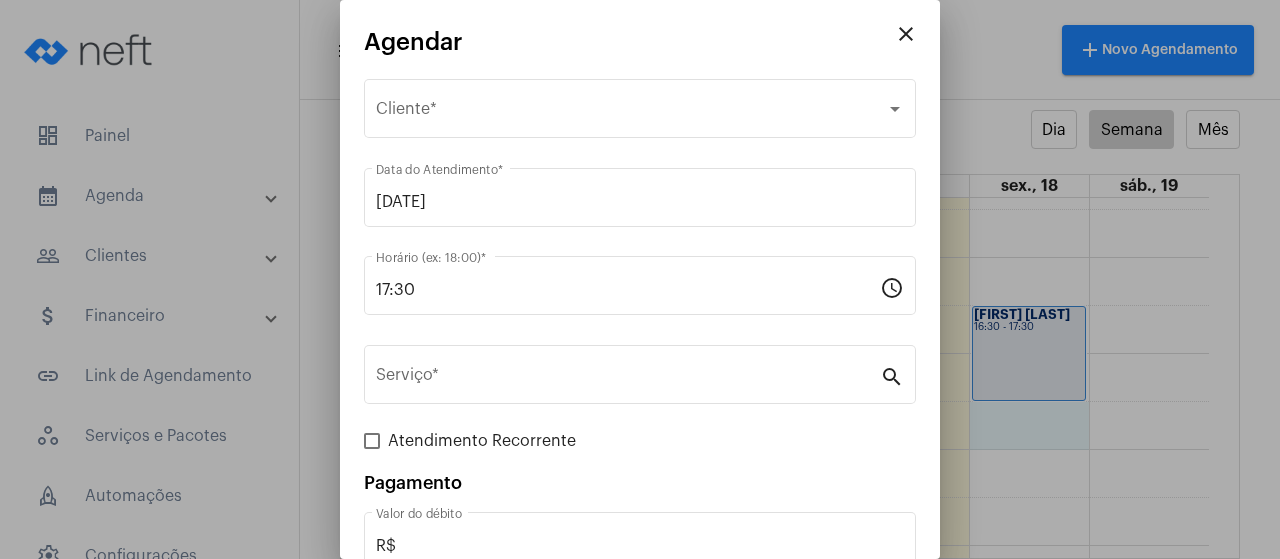 click on "close" at bounding box center (906, 34) 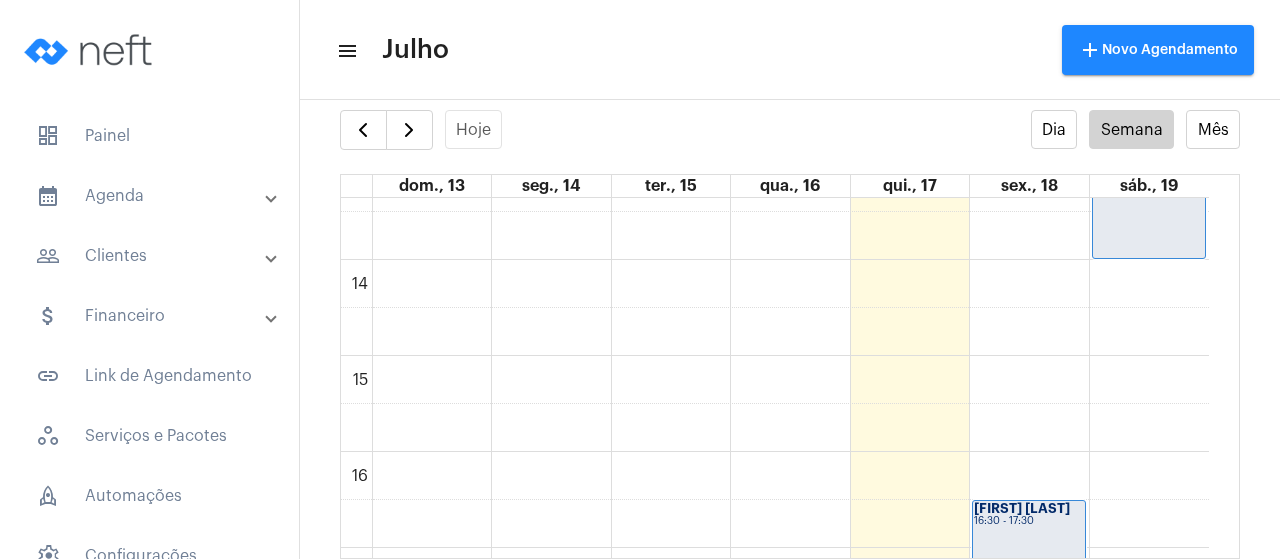 scroll, scrollTop: 1276, scrollLeft: 0, axis: vertical 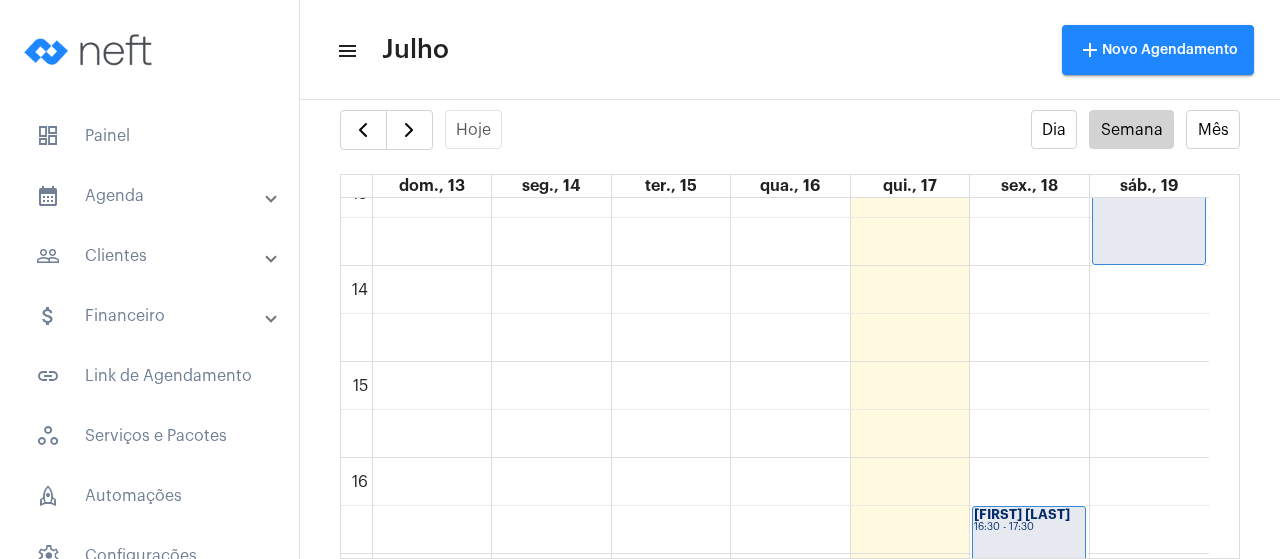 click on "Hoje Dia Semana Mês dom., [DAY] seg., [DAY] ter., [DAY] qua., [DAY] qui., [DAY] sex., [DAY] sáb., [DAY] 00 01 02 03 04 05 06 07 08 09 10 11 12 13 14 15 16 17 18 19 20 21 22 23
[FIRST] [LAST] mãe
[TIME] - [TIME]
[FIRST] [LAST] ...
[TIME] - [TIME]
[FIRST] [LAST]
[TIME] - [TIME]
[FIRST] [LAST]
[TIME] - [TIME]
[FIRST] [LAST]...
[TIME] - [TIME]
[FIRST] [LAST]
[TIME] - [TIME]
[FIRST] [LAST]...
[TIME] - [TIME]
[FIRST] [LAST]
[TIME] - [TIME]
[FIRST] [LAST]
[TIME] - [TIME]
[FIRST] [LAST]
[TIME] - [TIME]" 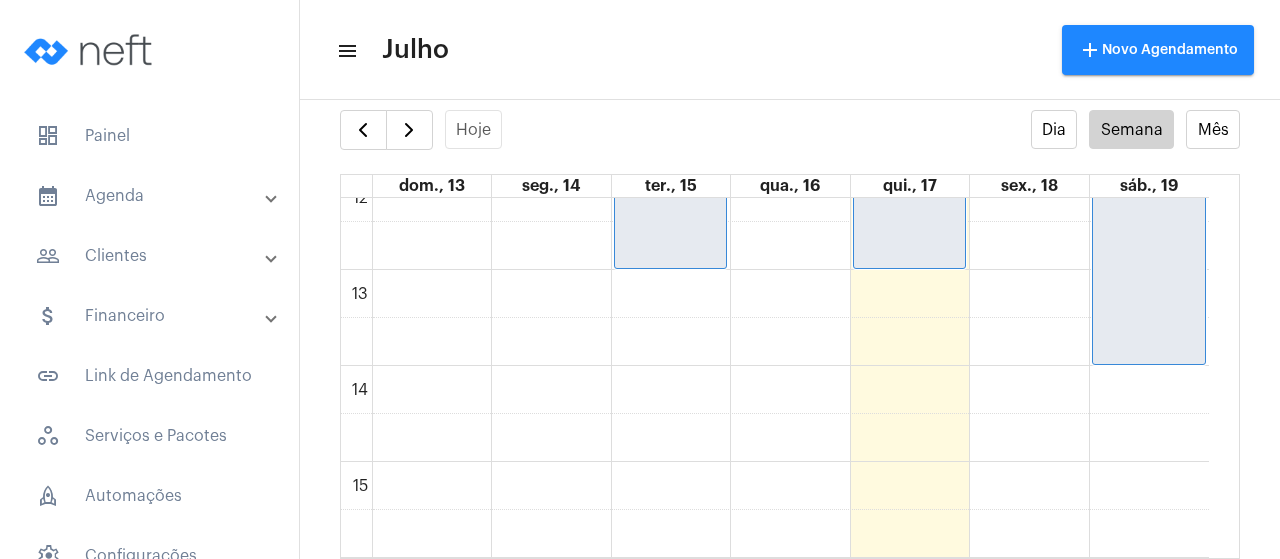 scroll, scrollTop: 1276, scrollLeft: 0, axis: vertical 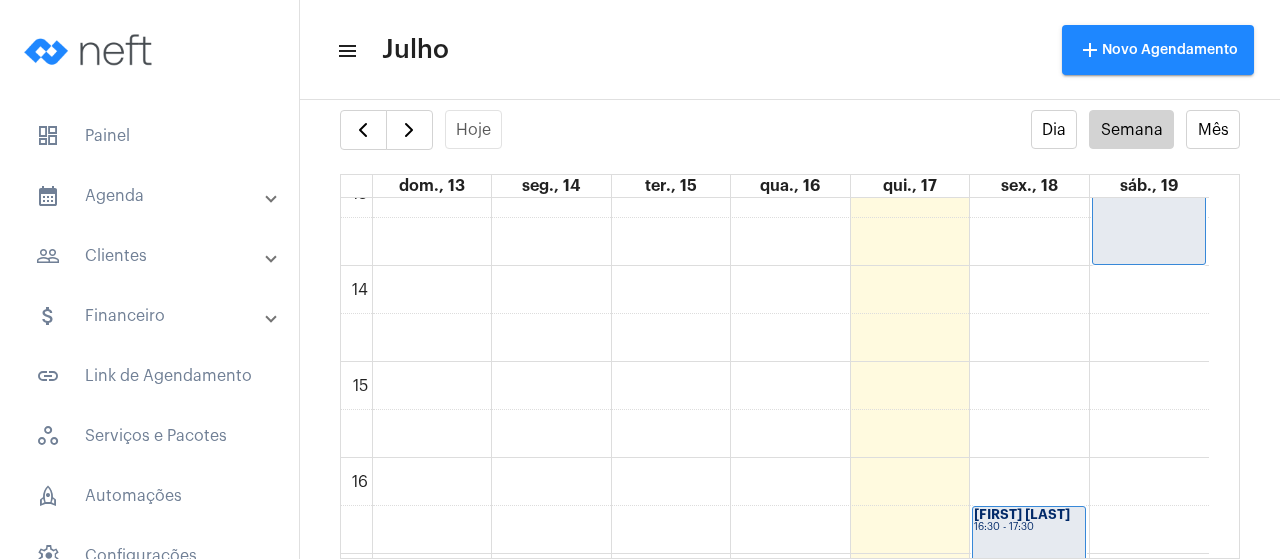 click on "00 01 02 03 04 05 06 07 08 09 10 11 12 13 14 15 16 17 18 19 20 21 22 23
[FIRST] [LAST] mãe
[TIME] - [TIME]
[FIRST] [LAST] ...
[TIME] - [TIME]
[FIRST] [LAST]
[TIME] - [TIME]
[FIRST] [LAST]
[TIME] - [TIME]
[FIRST] [LAST]...
[TIME] - [TIME]
[FIRST] [LAST]
[TIME] - [TIME]
[FIRST] [LAST]...
[TIME] - [TIME]
[FIRST] [LAST]
[TIME] - [TIME]
[FIRST] [LAST]
[TIME] - [TIME]
[FIRST] [LAST]
[TIME] - [TIME]" 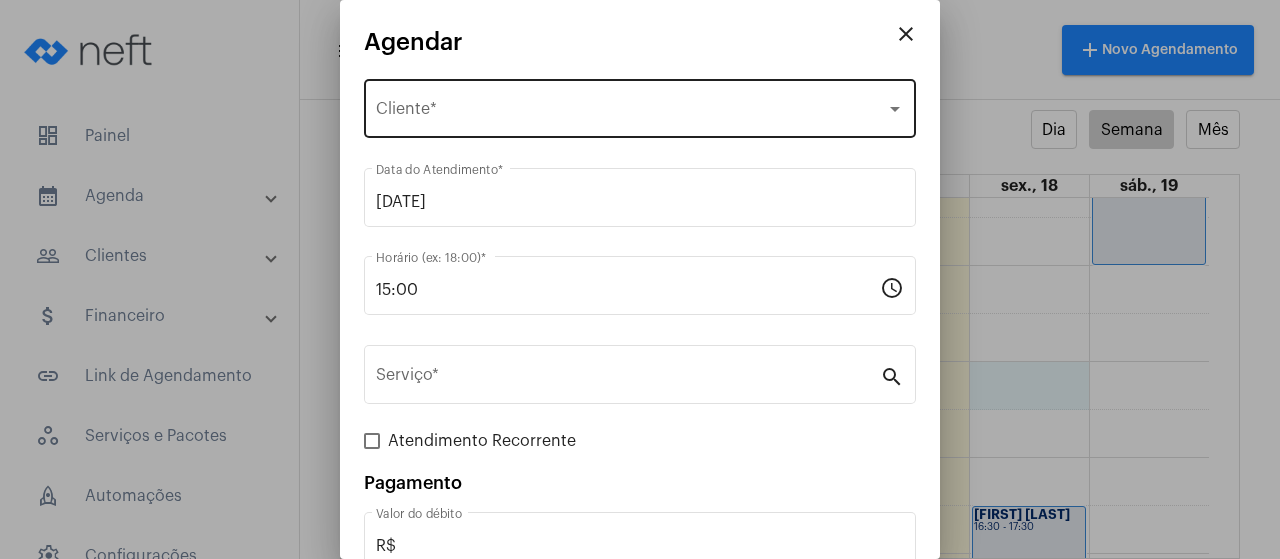 click on "Selecione o Cliente Cliente  *" at bounding box center [640, 106] 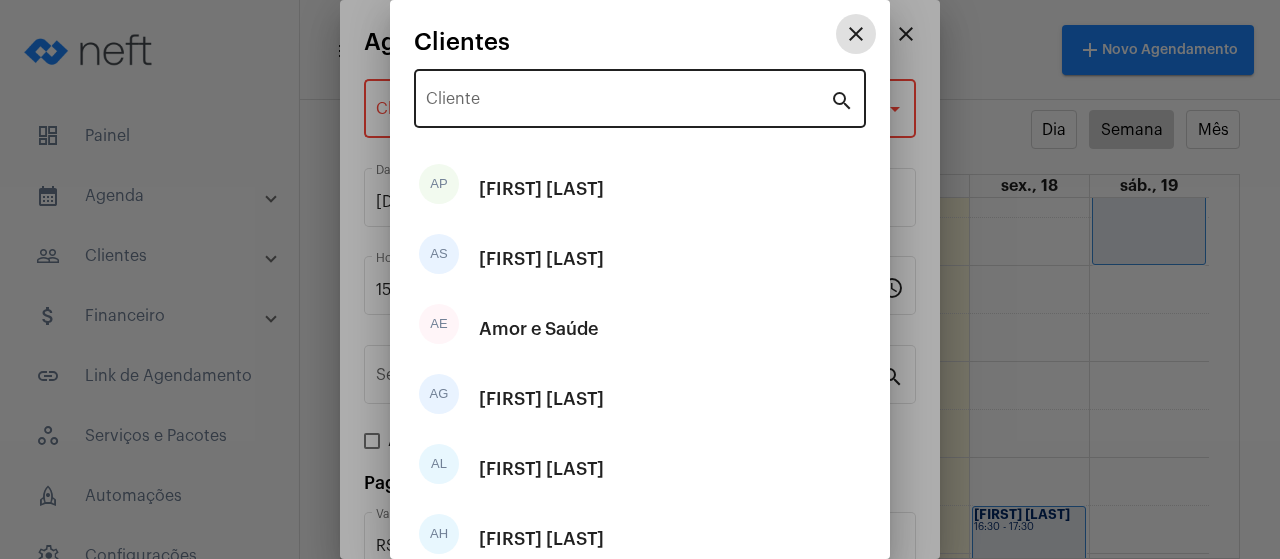 click on "Cliente" at bounding box center [628, 103] 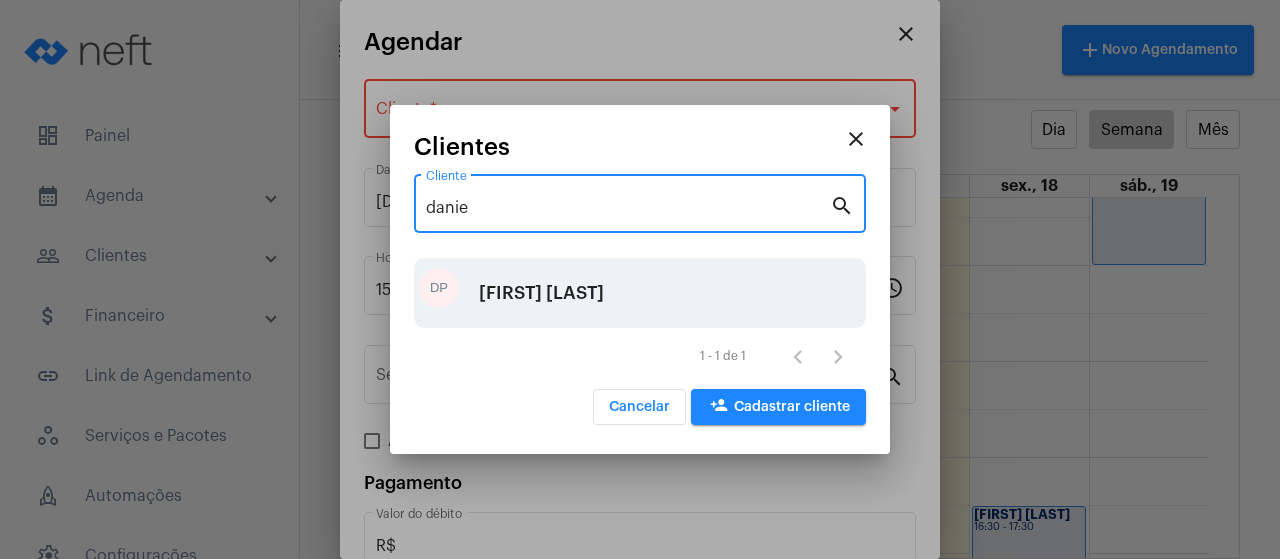 type on "danie" 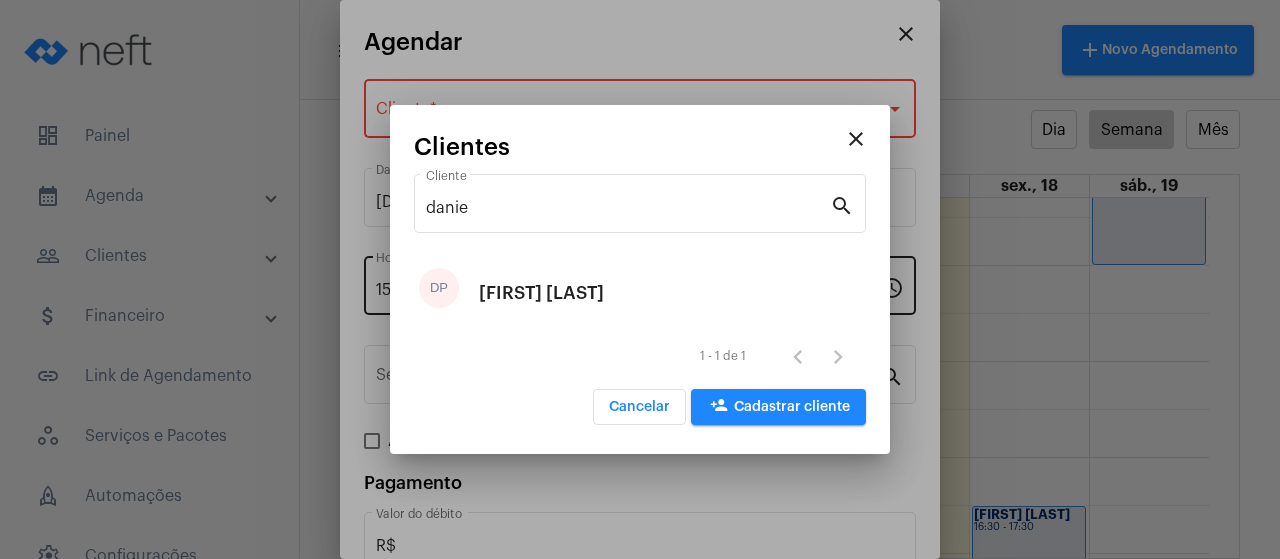 drag, startPoint x: 577, startPoint y: 287, endPoint x: 588, endPoint y: 301, distance: 17.804493 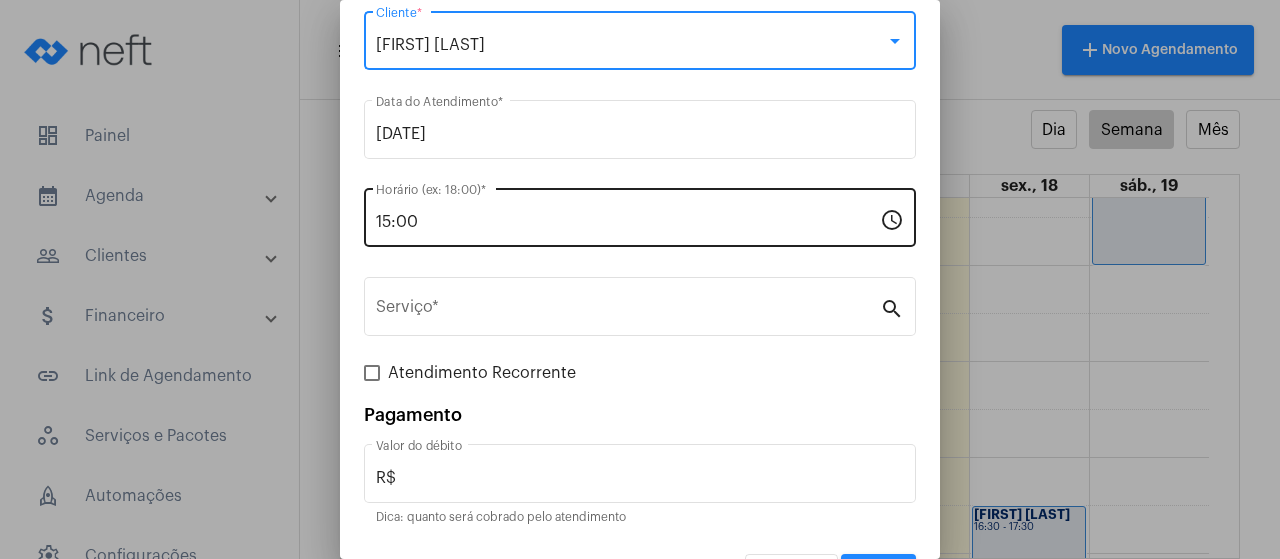 scroll, scrollTop: 100, scrollLeft: 0, axis: vertical 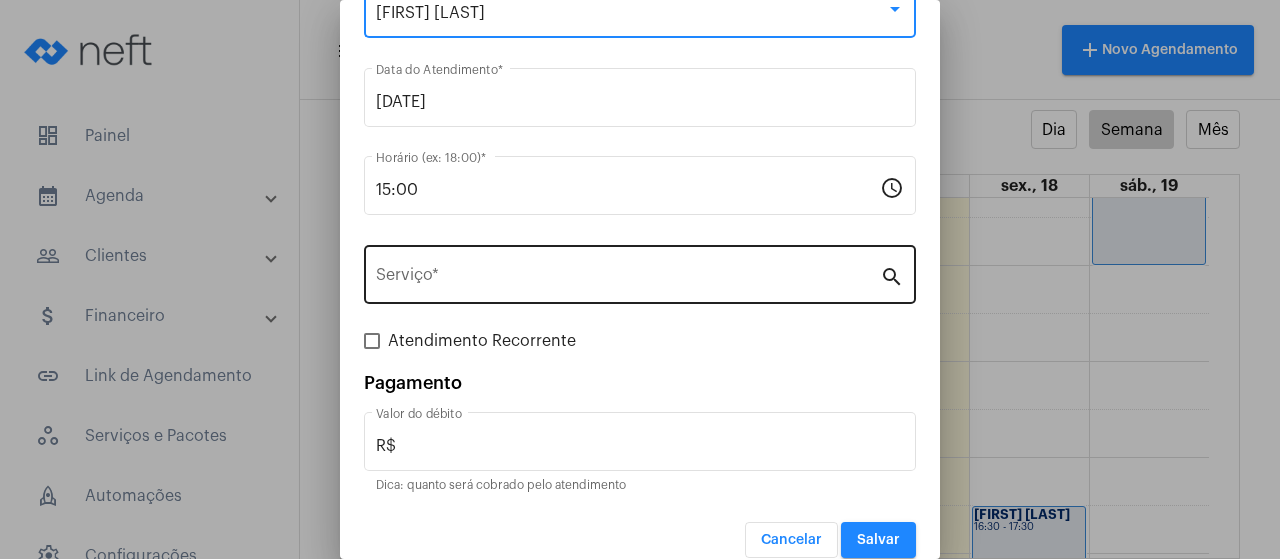 click on "Serviço  *" at bounding box center [628, 279] 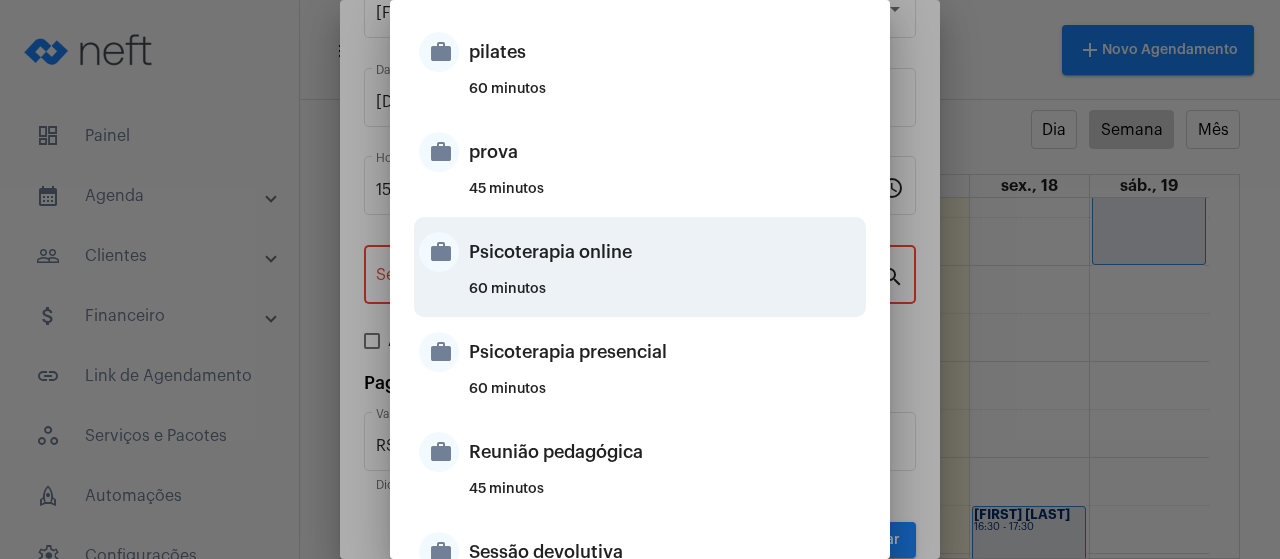 scroll, scrollTop: 1200, scrollLeft: 0, axis: vertical 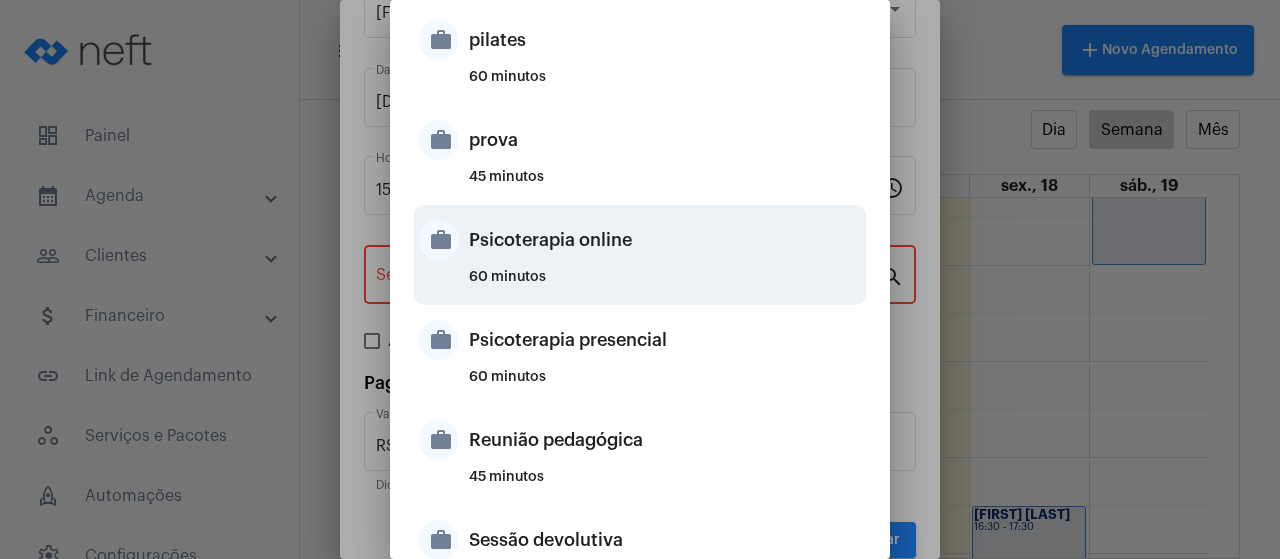 click on "Psicoterapia online" at bounding box center [665, 240] 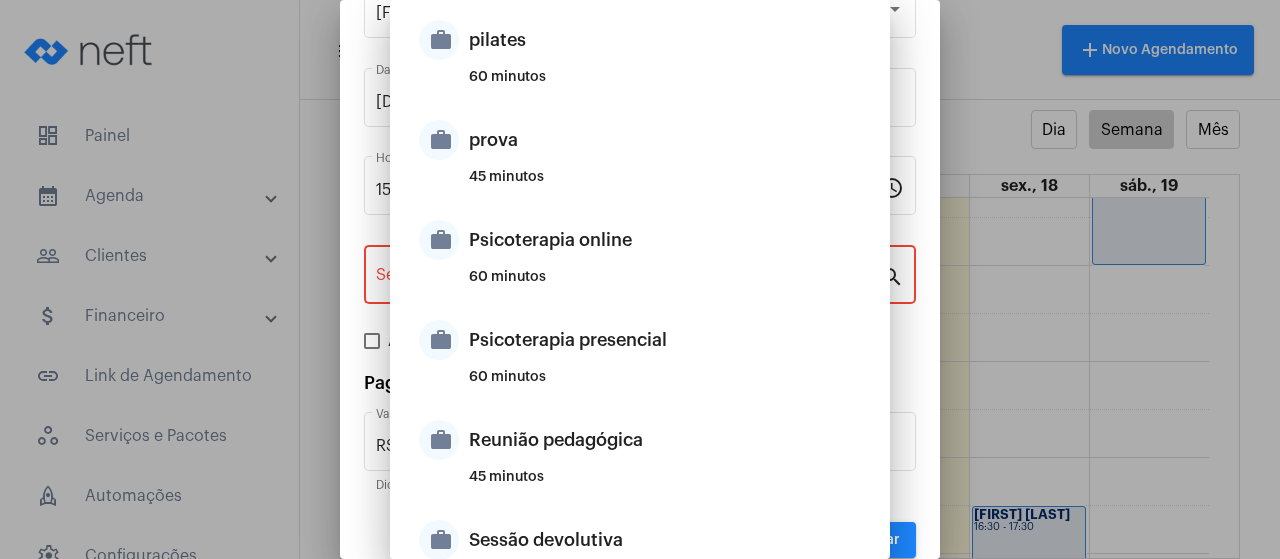type on "Psicoterapia online" 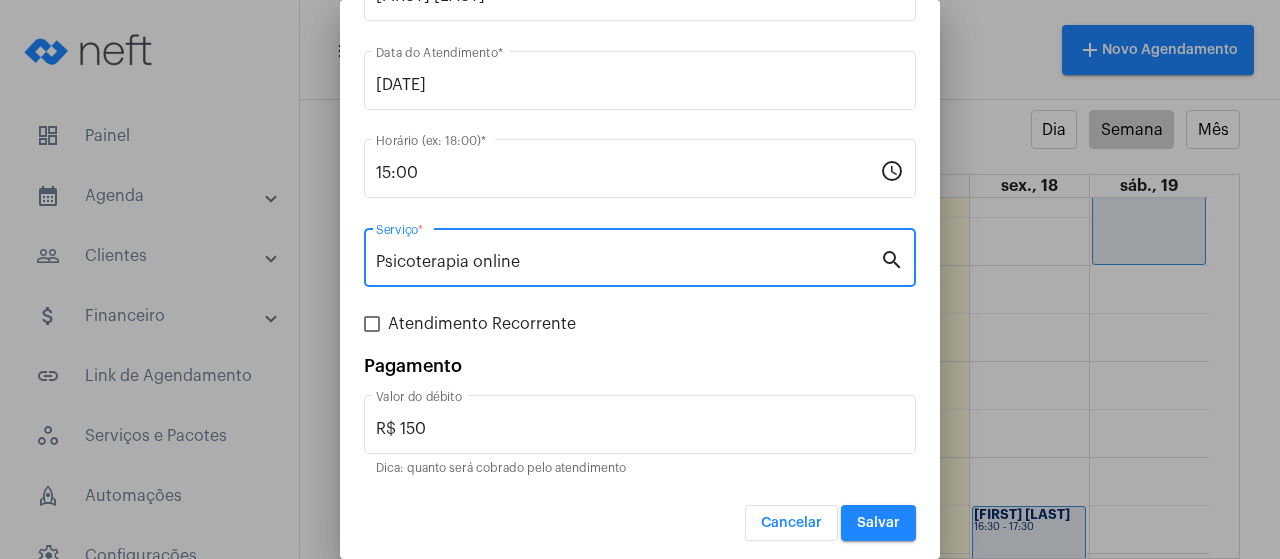 scroll, scrollTop: 121, scrollLeft: 0, axis: vertical 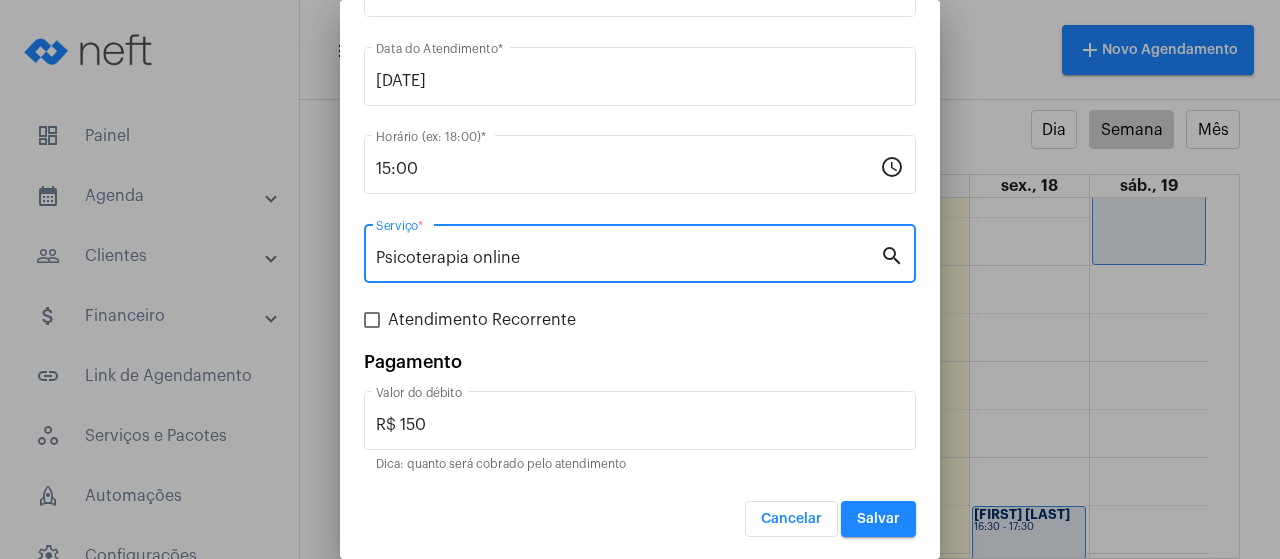 click on "Salvar" at bounding box center [878, 519] 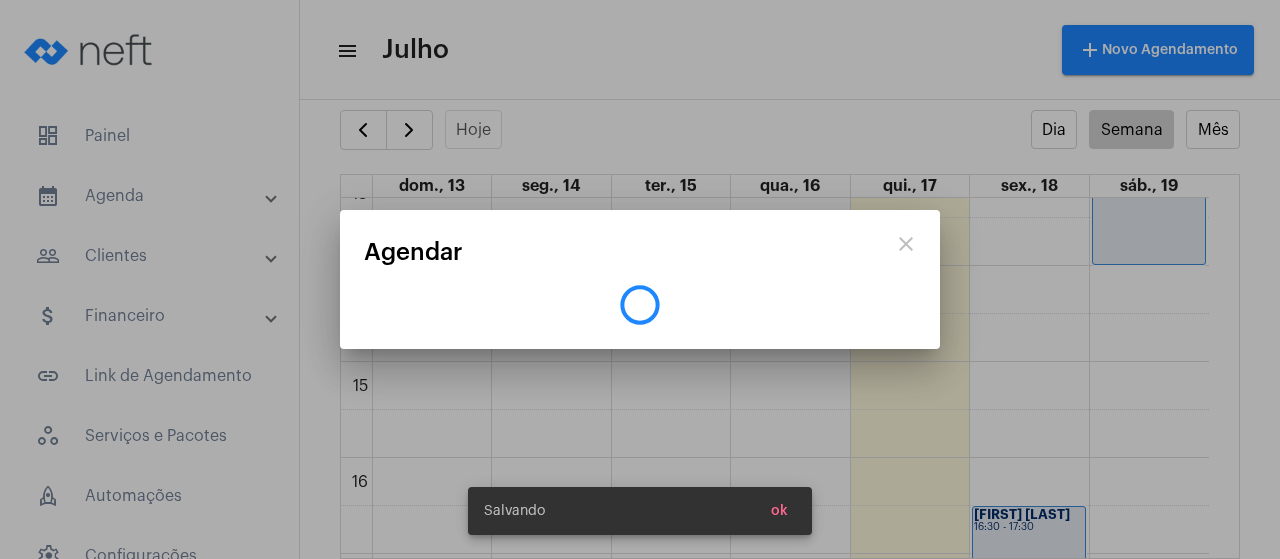 scroll, scrollTop: 0, scrollLeft: 0, axis: both 